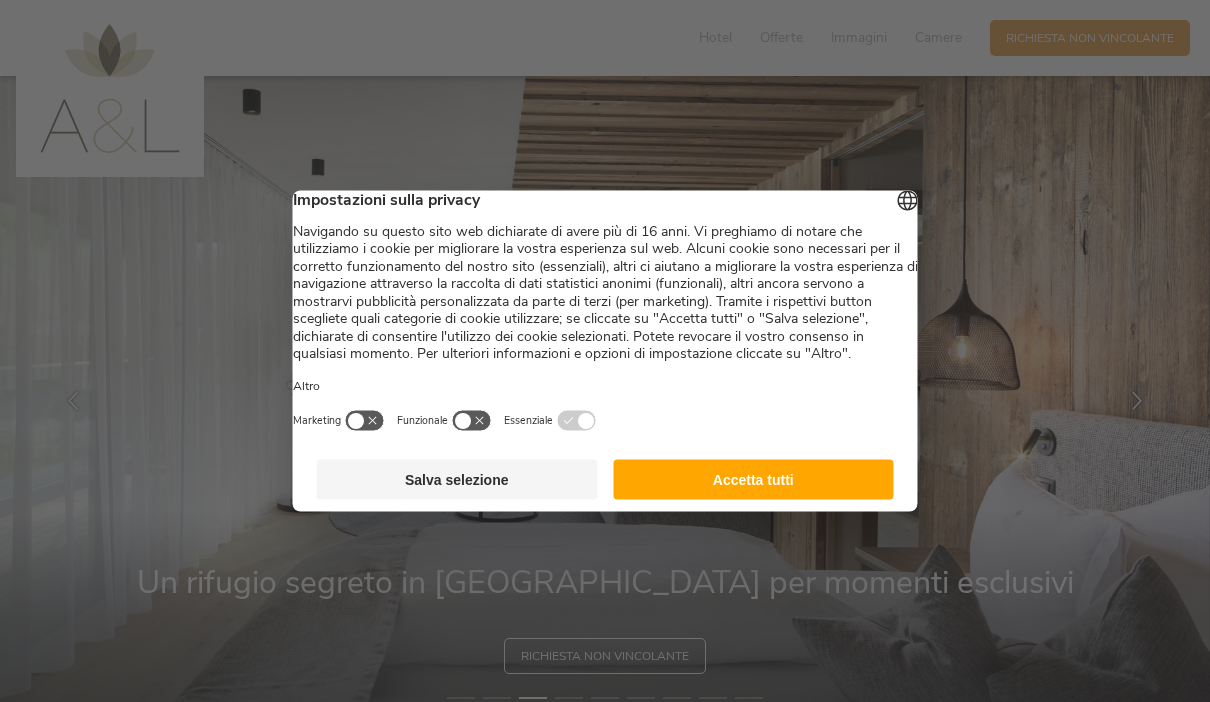 scroll, scrollTop: 0, scrollLeft: 0, axis: both 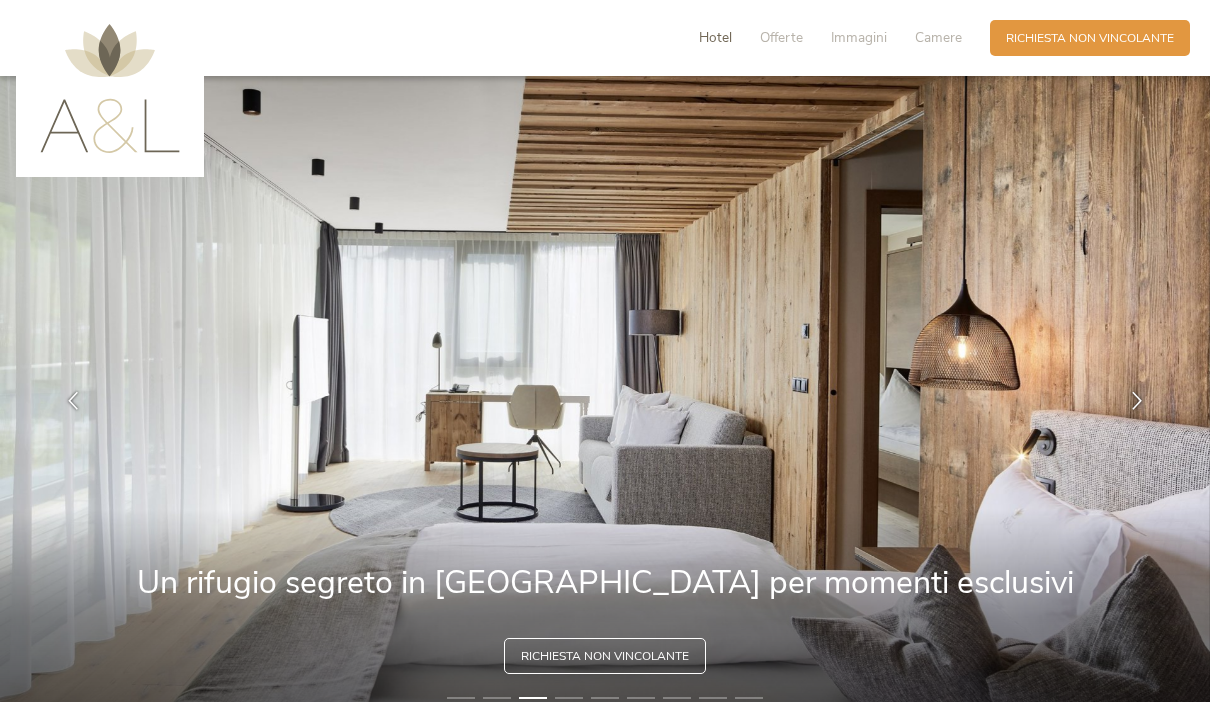click on "Hotel" at bounding box center [715, 37] 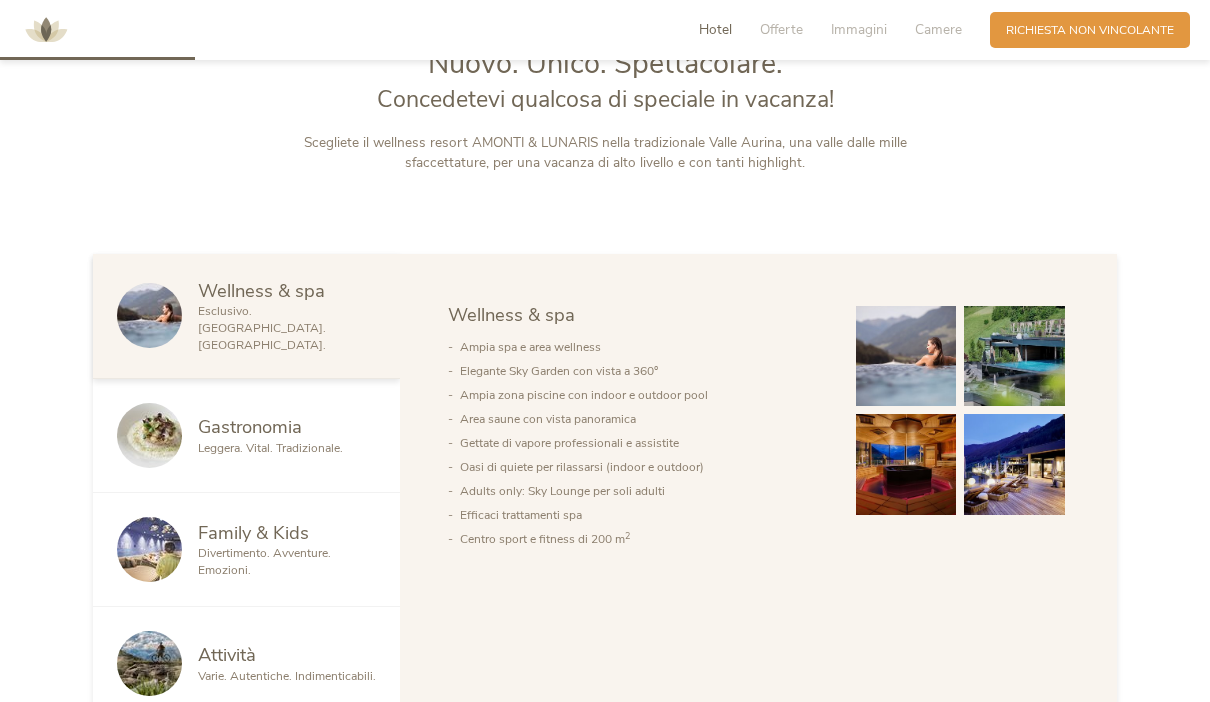 scroll, scrollTop: 857, scrollLeft: 0, axis: vertical 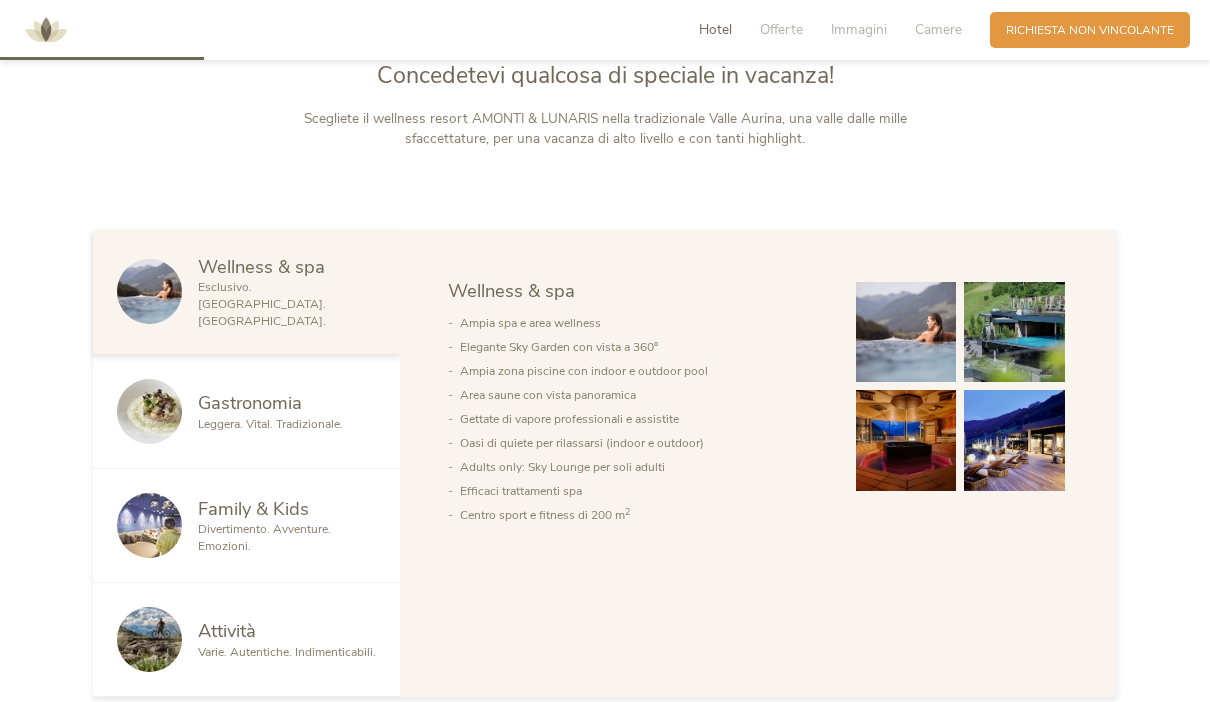 click on "Family & Kids Divertimento. Avventure. Emozioni." at bounding box center [246, 526] 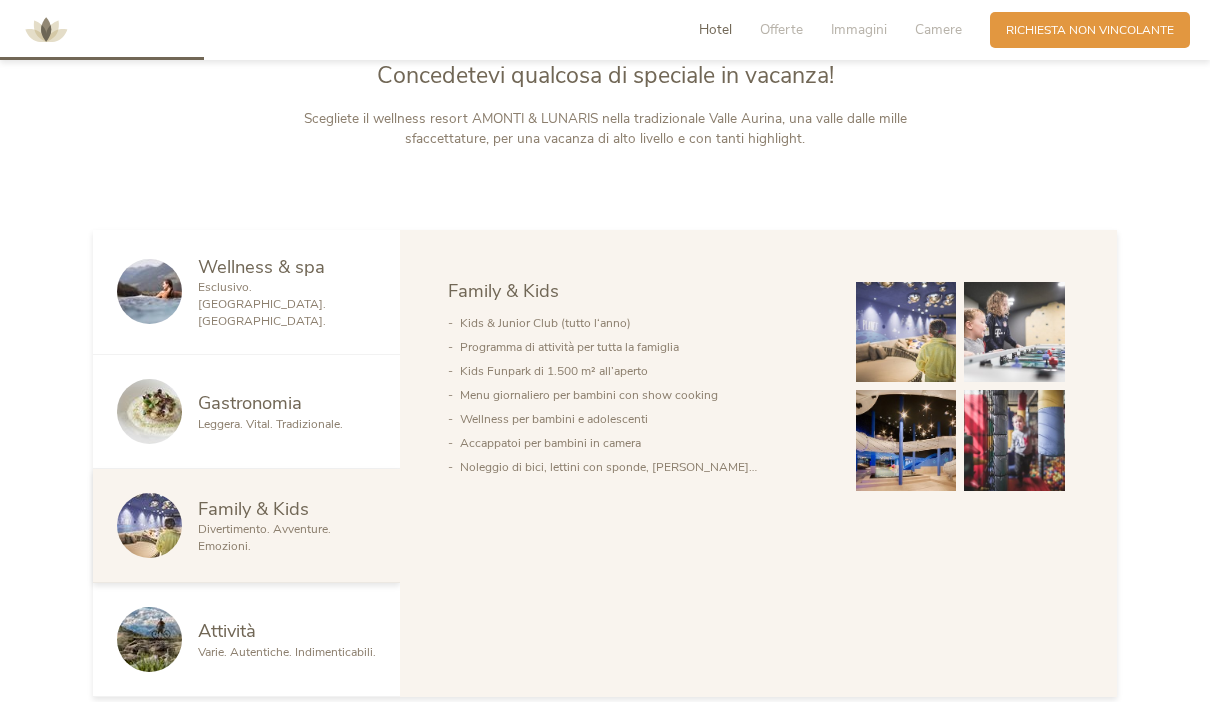 click on "Esclusivo. [GEOGRAPHIC_DATA]. [GEOGRAPHIC_DATA]." at bounding box center [262, 304] 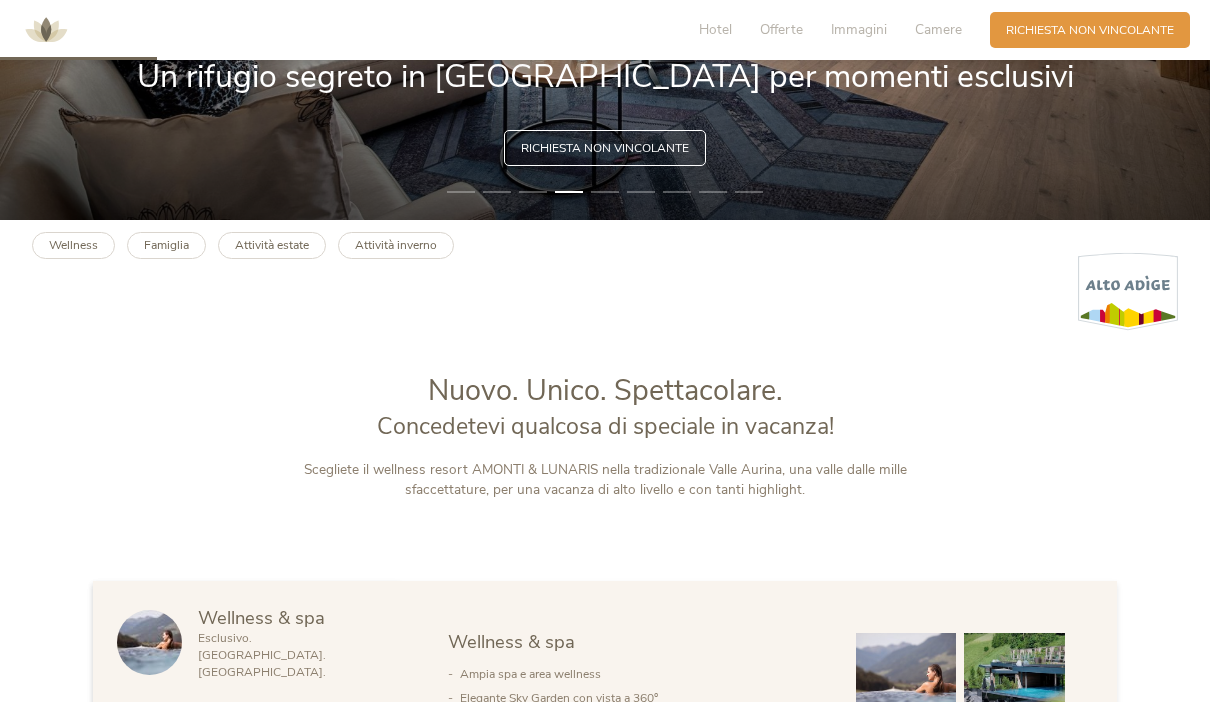 scroll, scrollTop: 399, scrollLeft: 0, axis: vertical 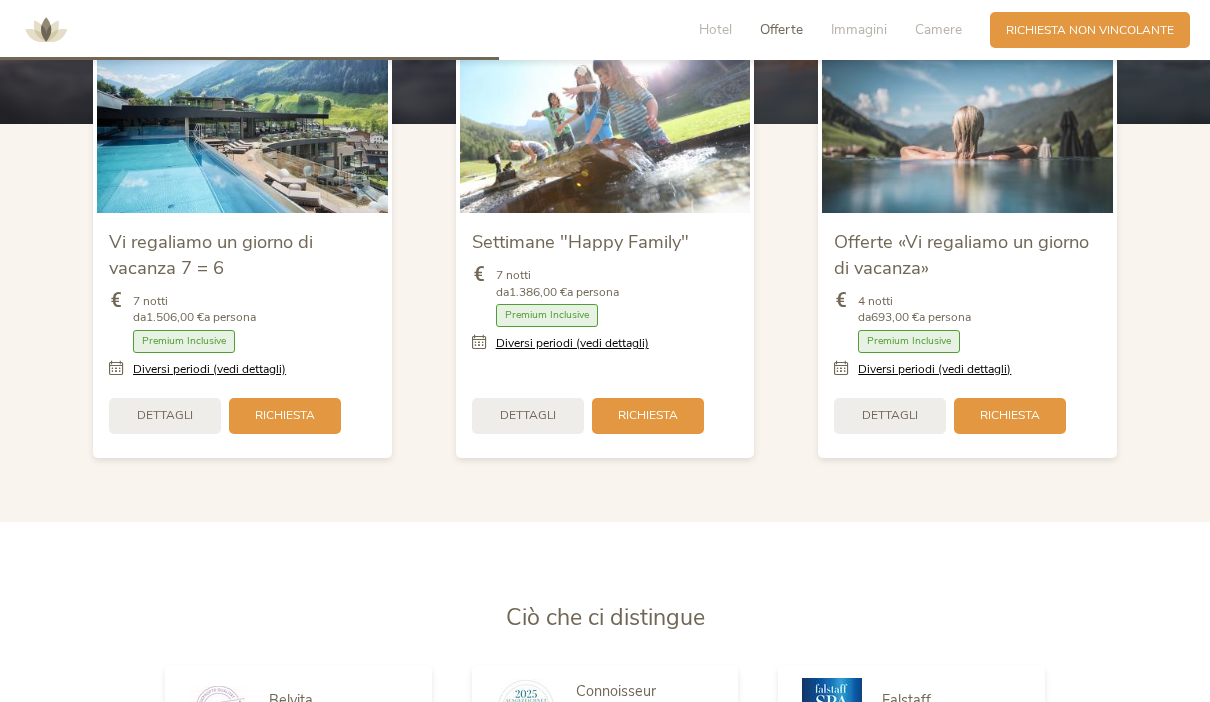 click on "Dettagli" at bounding box center [165, 415] 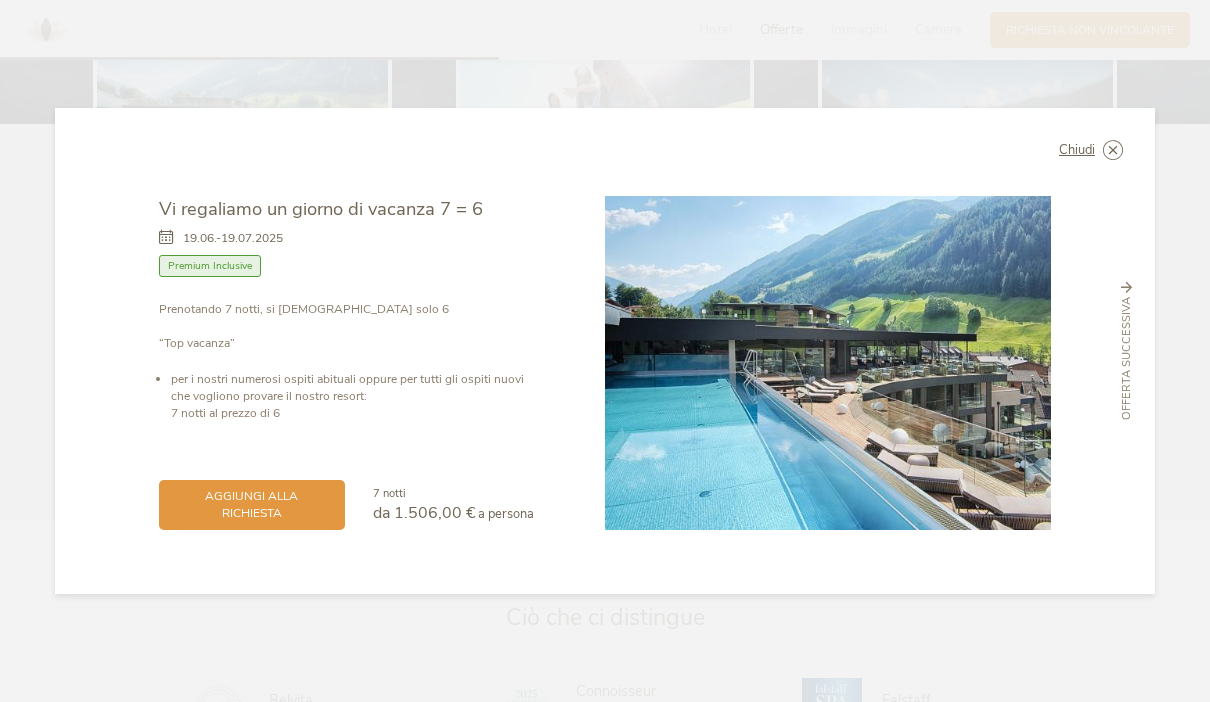 click on "Chiudi" at bounding box center (1077, 150) 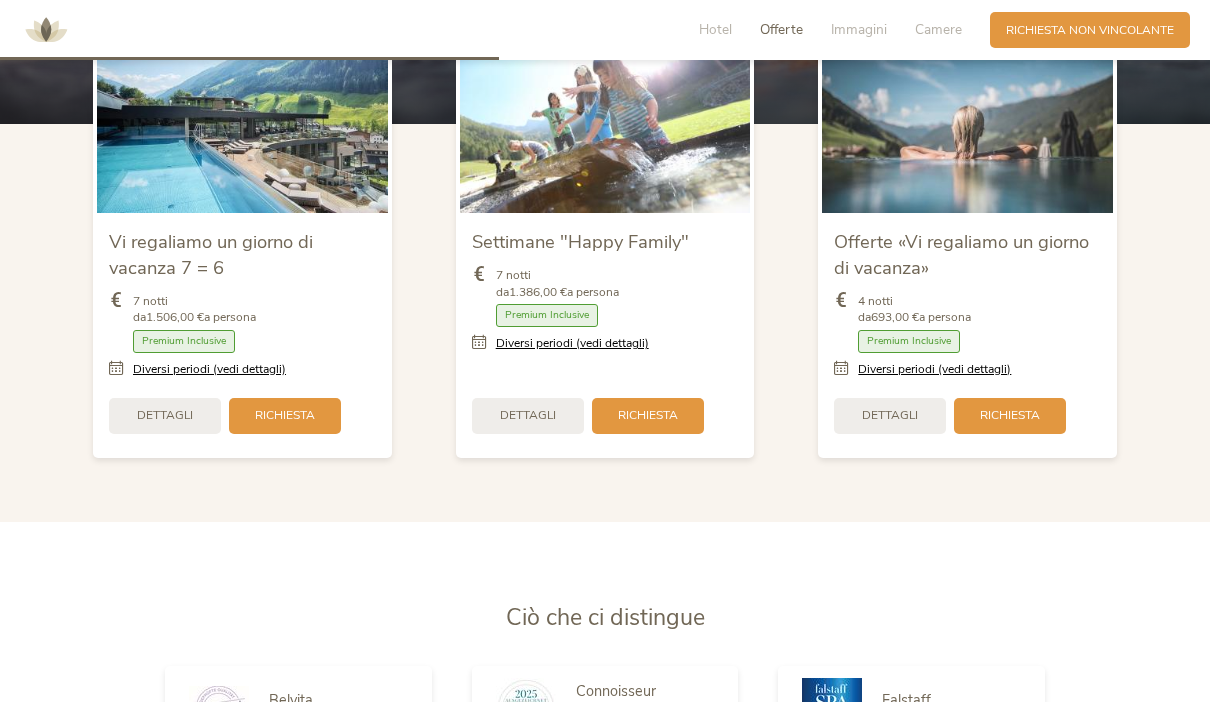 click on "Dettagli" at bounding box center (890, 415) 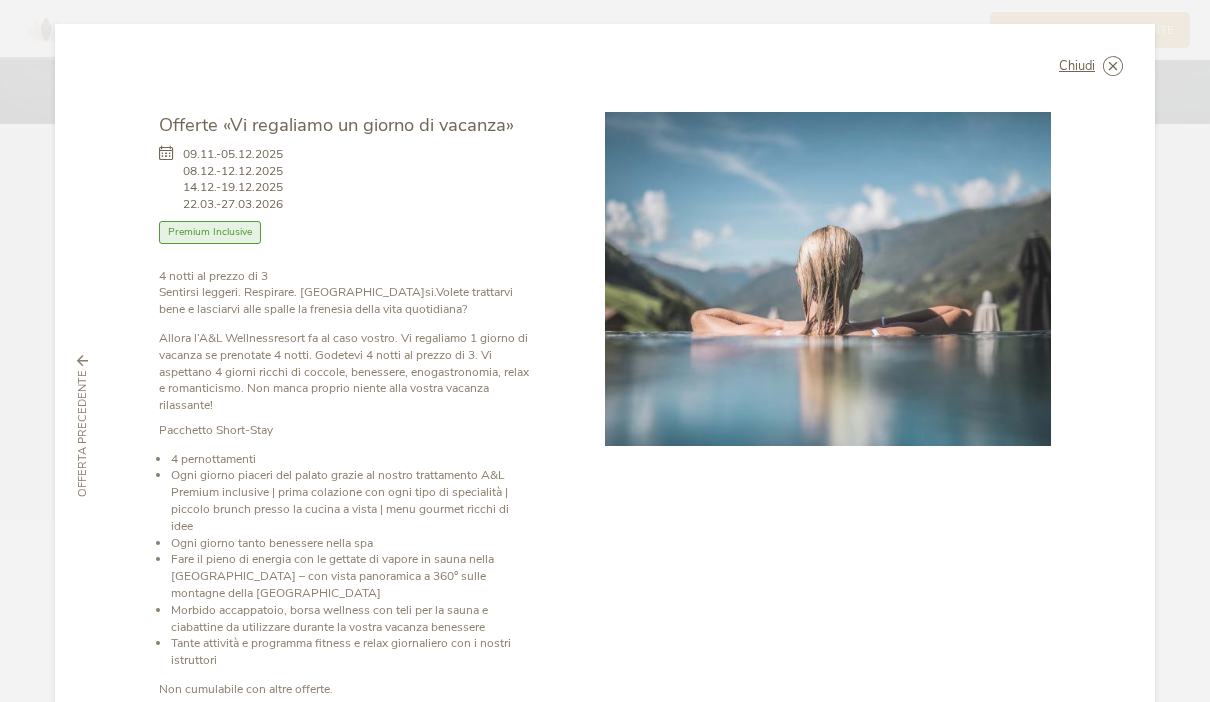 click at bounding box center (0, 0) 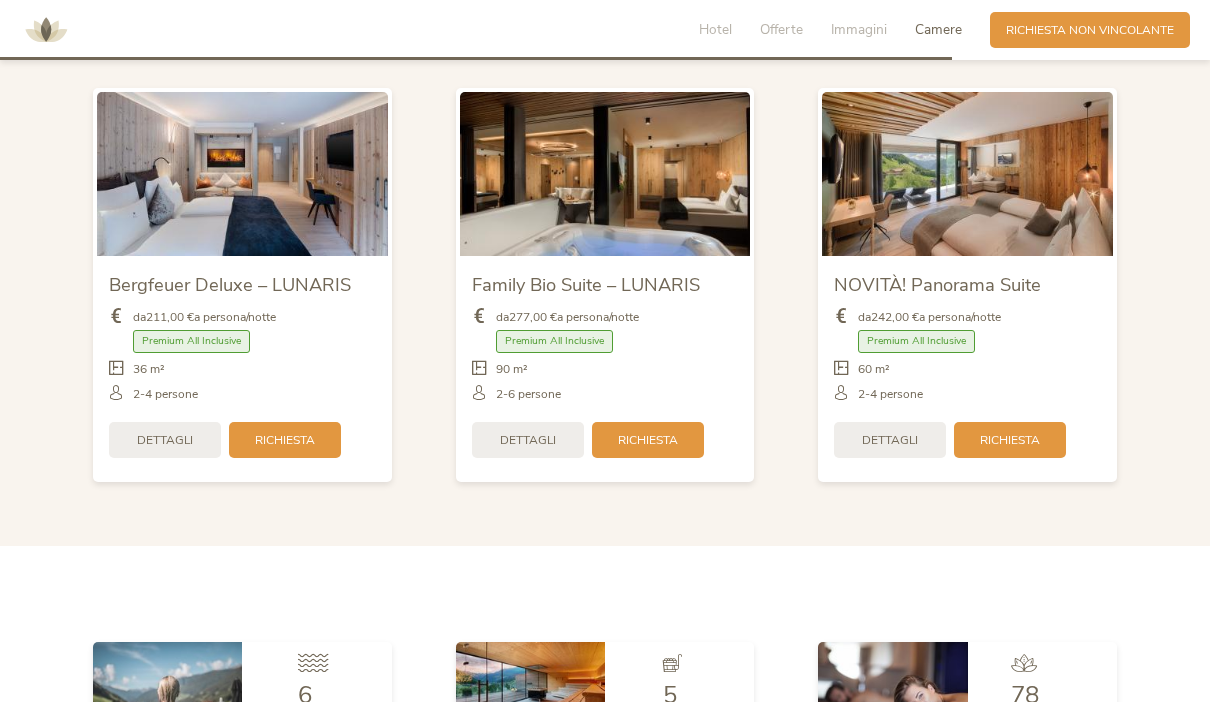 scroll, scrollTop: 3993, scrollLeft: 0, axis: vertical 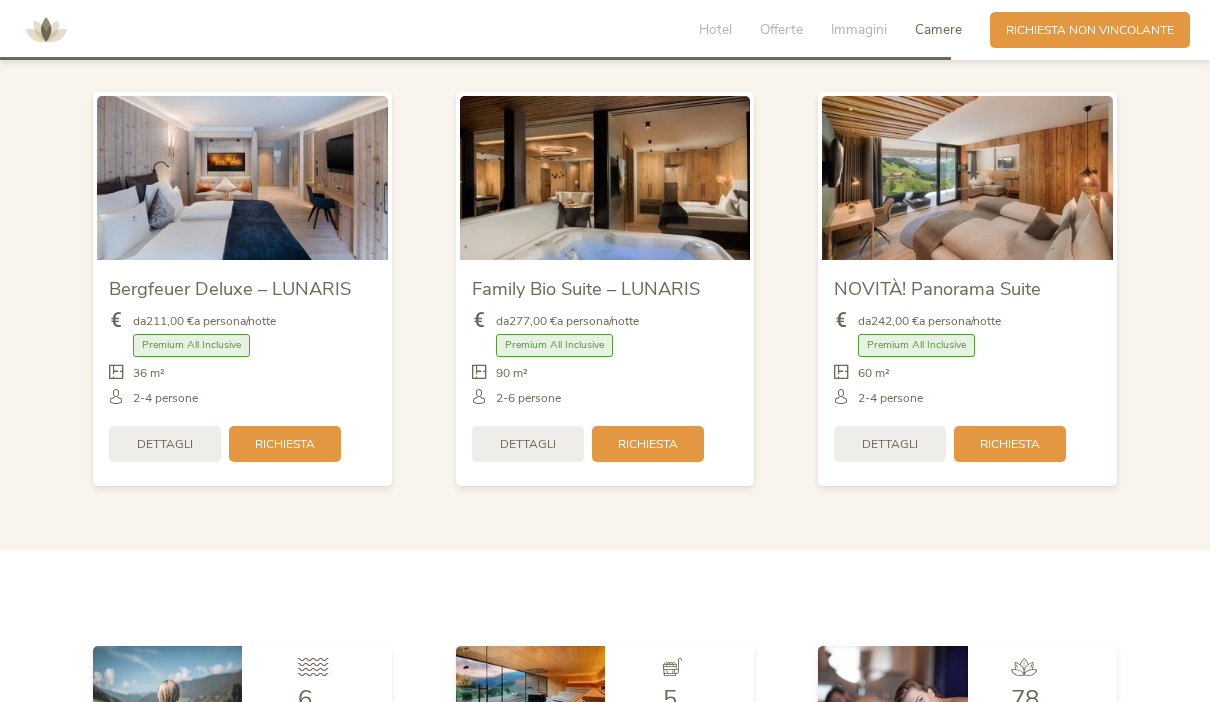 click at bounding box center [967, 177] 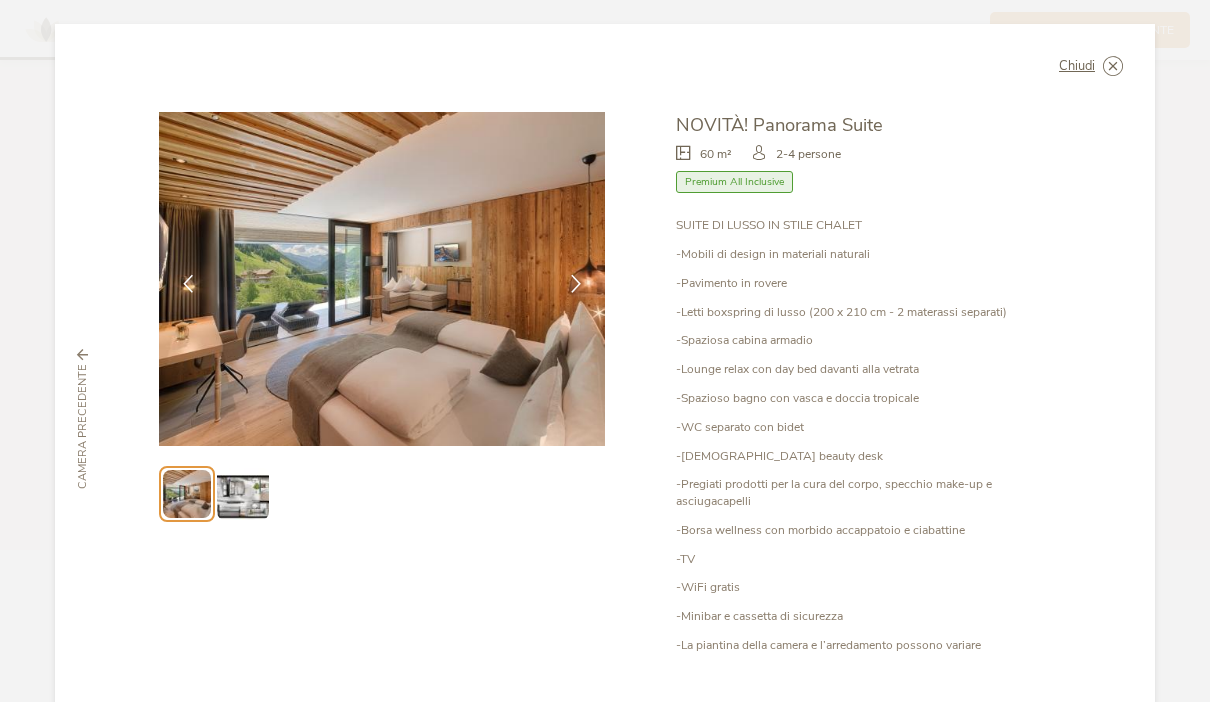 click at bounding box center [242, 493] 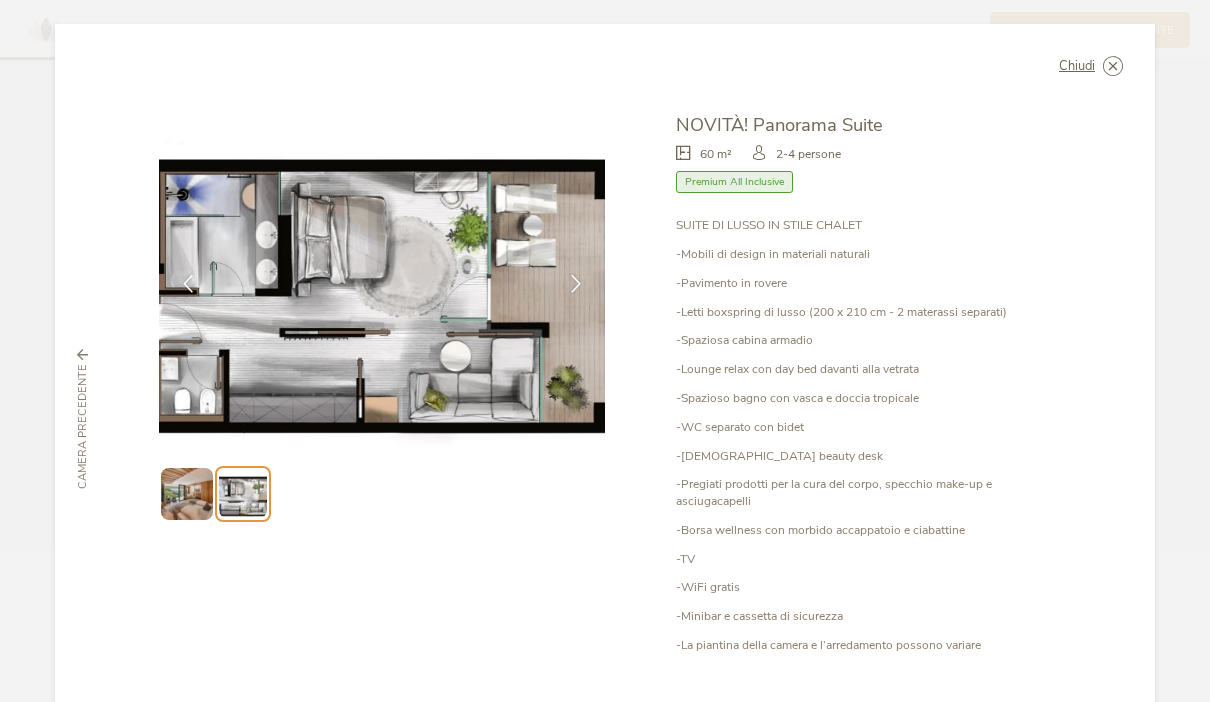 click at bounding box center (186, 493) 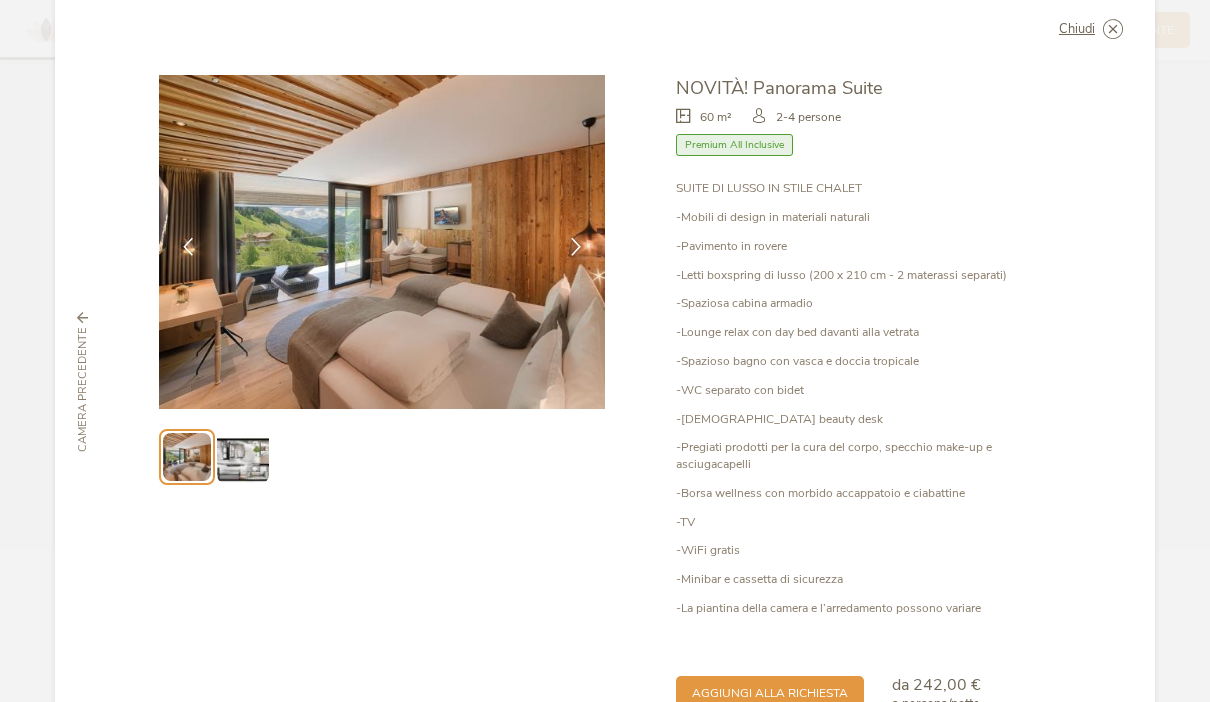 scroll, scrollTop: 36, scrollLeft: 0, axis: vertical 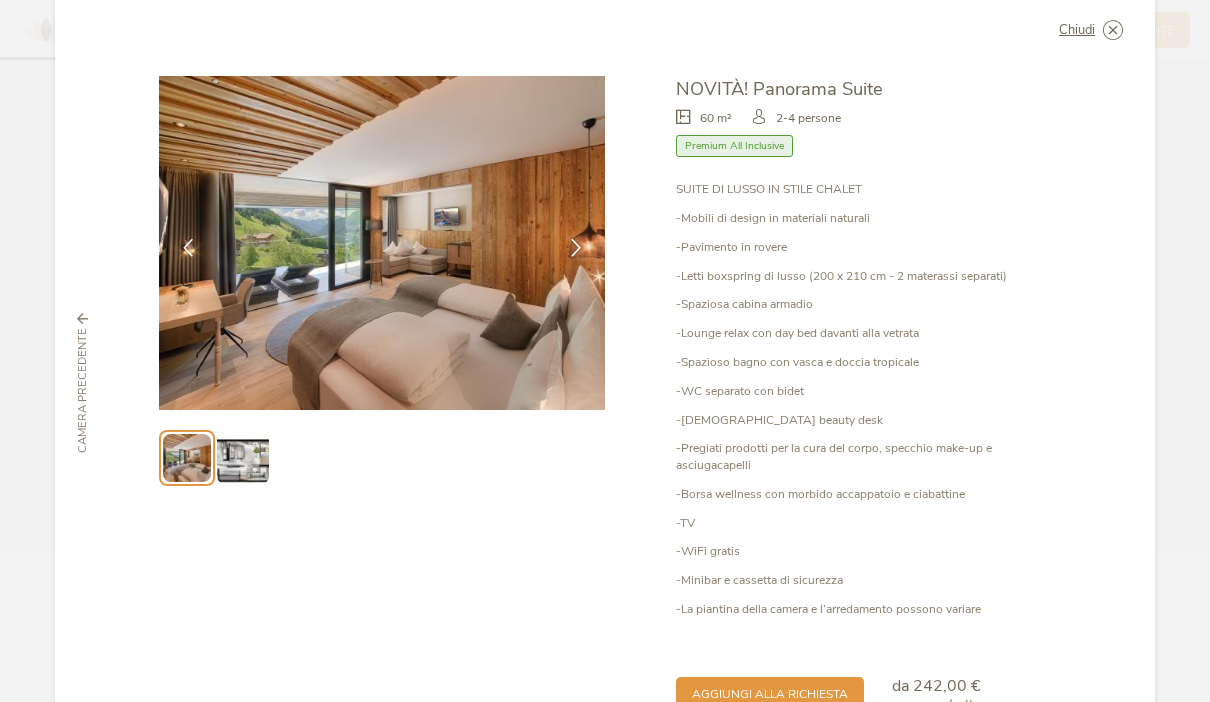 click on "aggiungi alla richiesta" at bounding box center [770, 694] 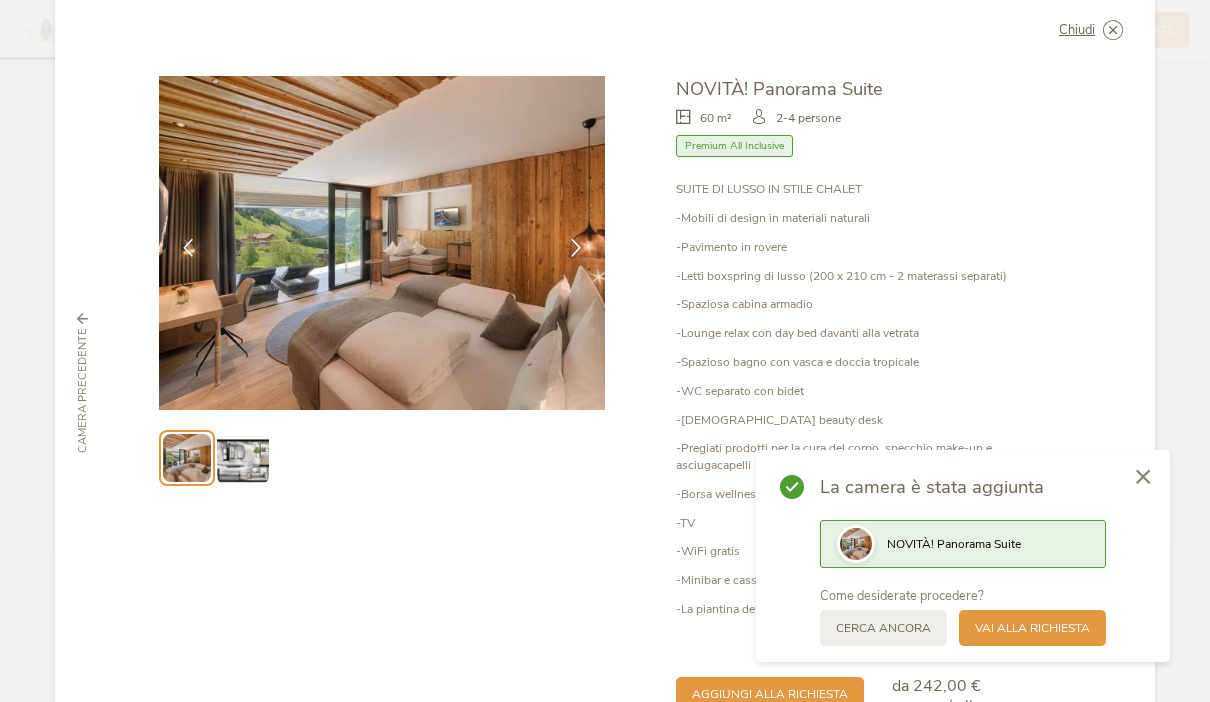click on "Vai alla richiesta" at bounding box center [1032, 628] 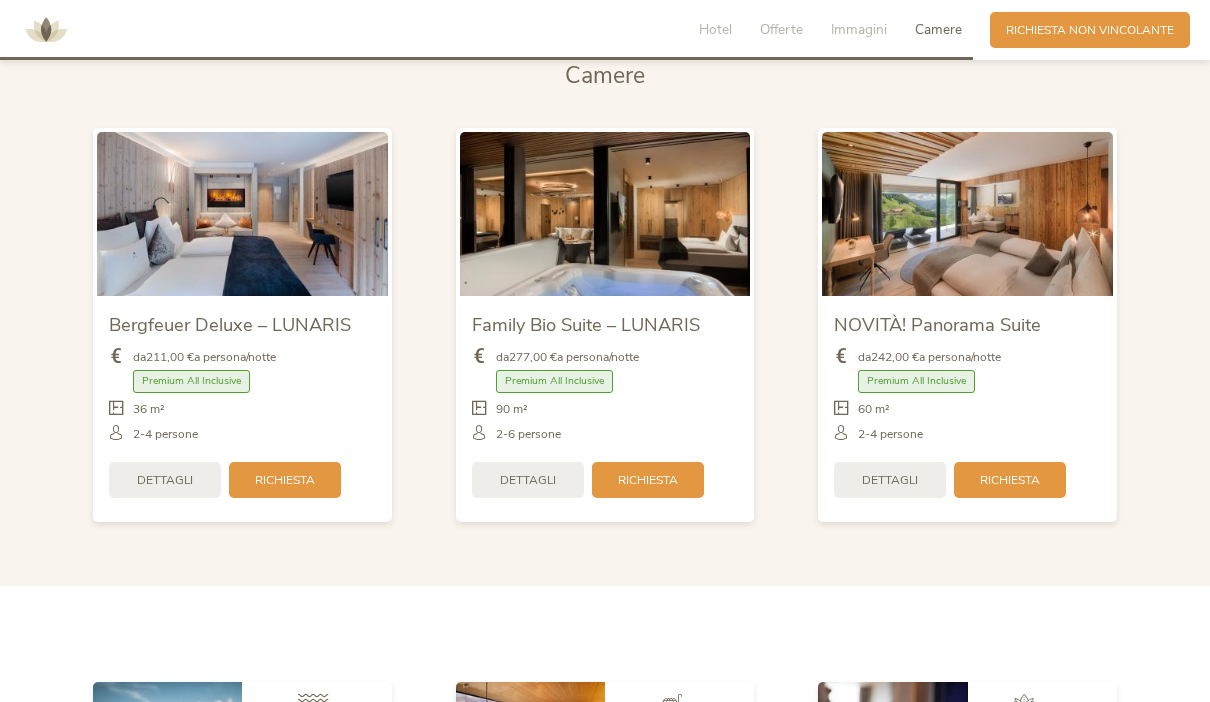 scroll, scrollTop: 3925, scrollLeft: 0, axis: vertical 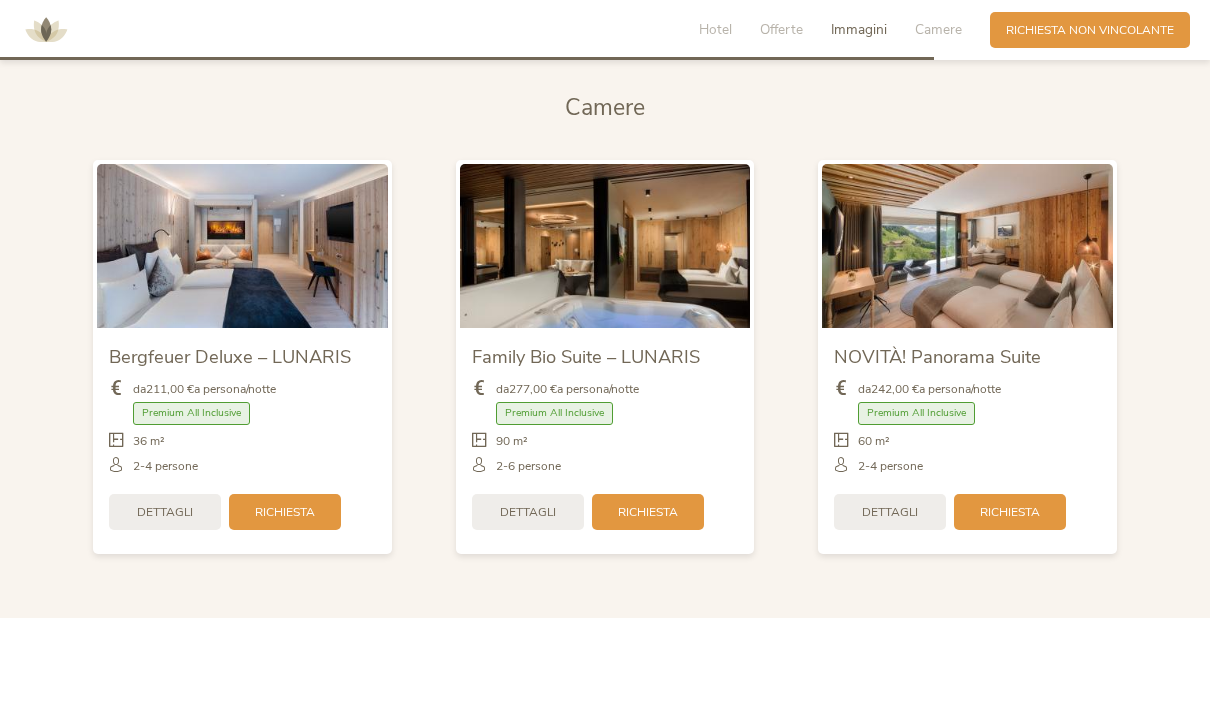 click at bounding box center [605, 245] 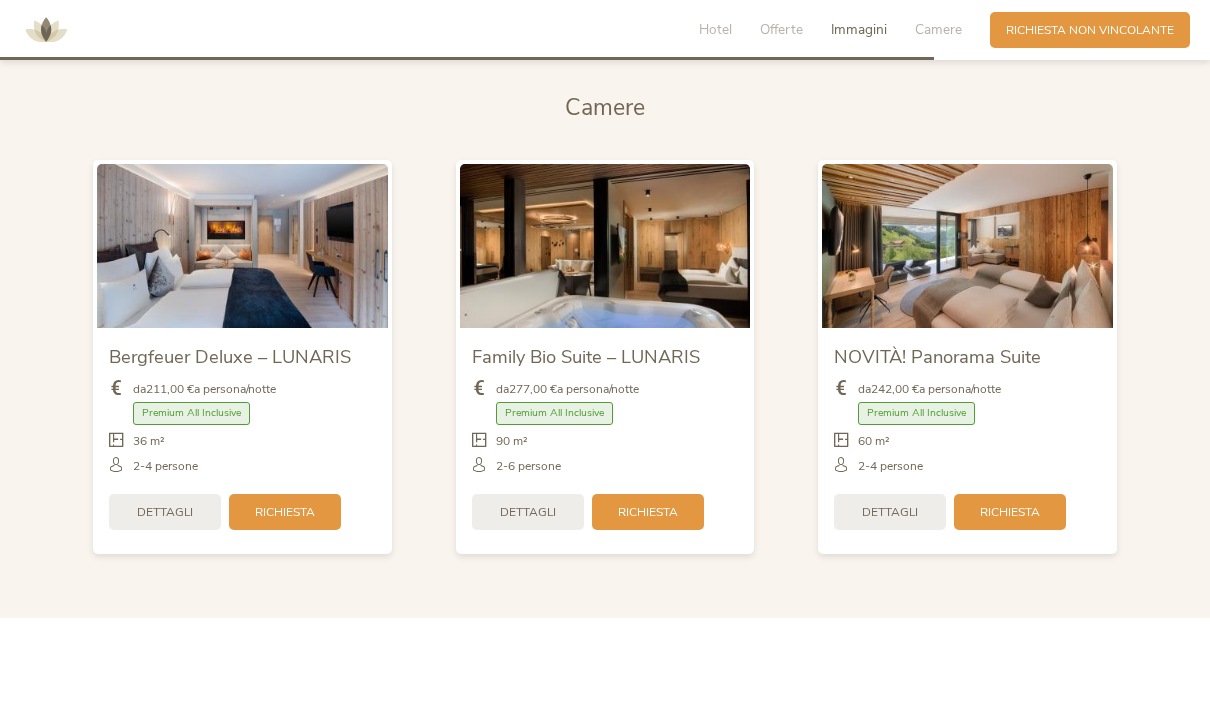 click on "Dettagli" at bounding box center (528, 512) 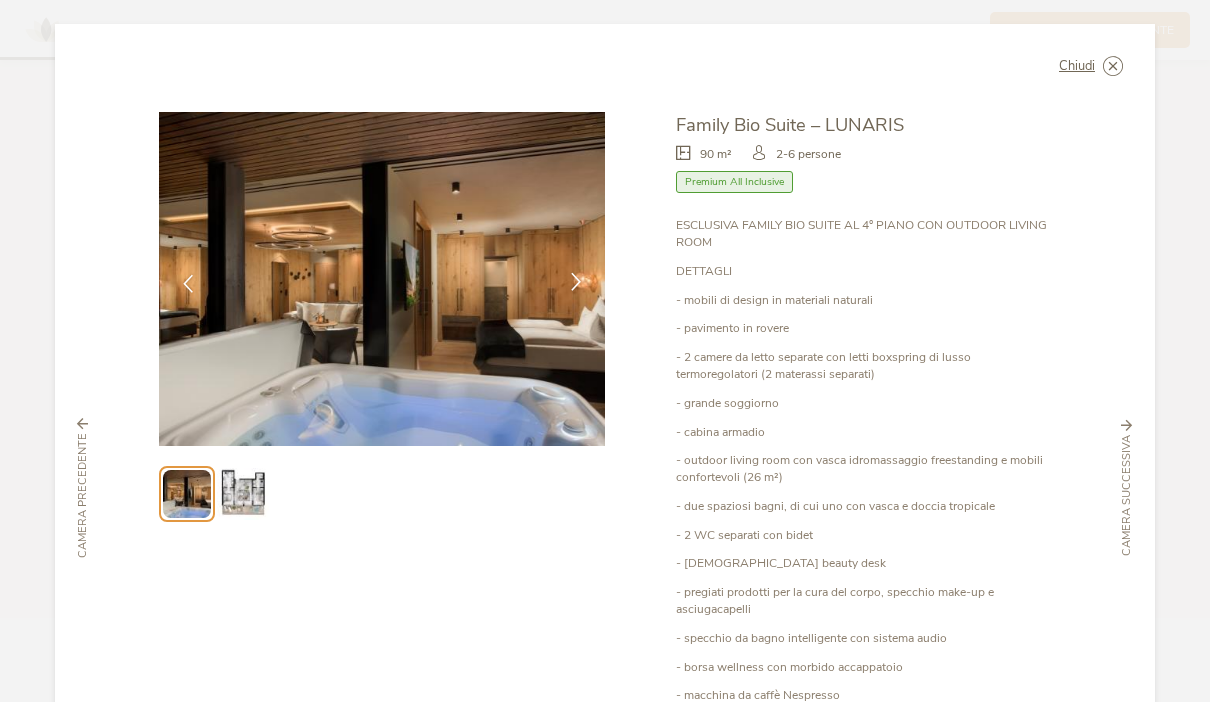 click at bounding box center (576, 282) 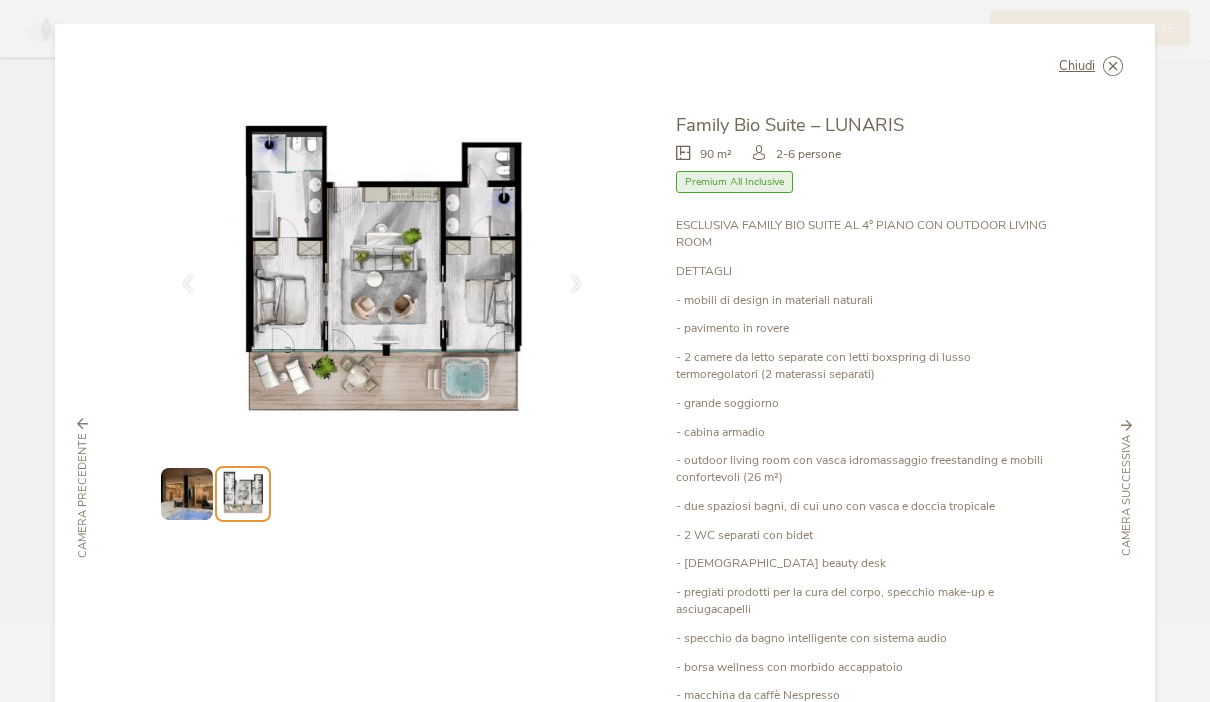 click at bounding box center [0, 0] 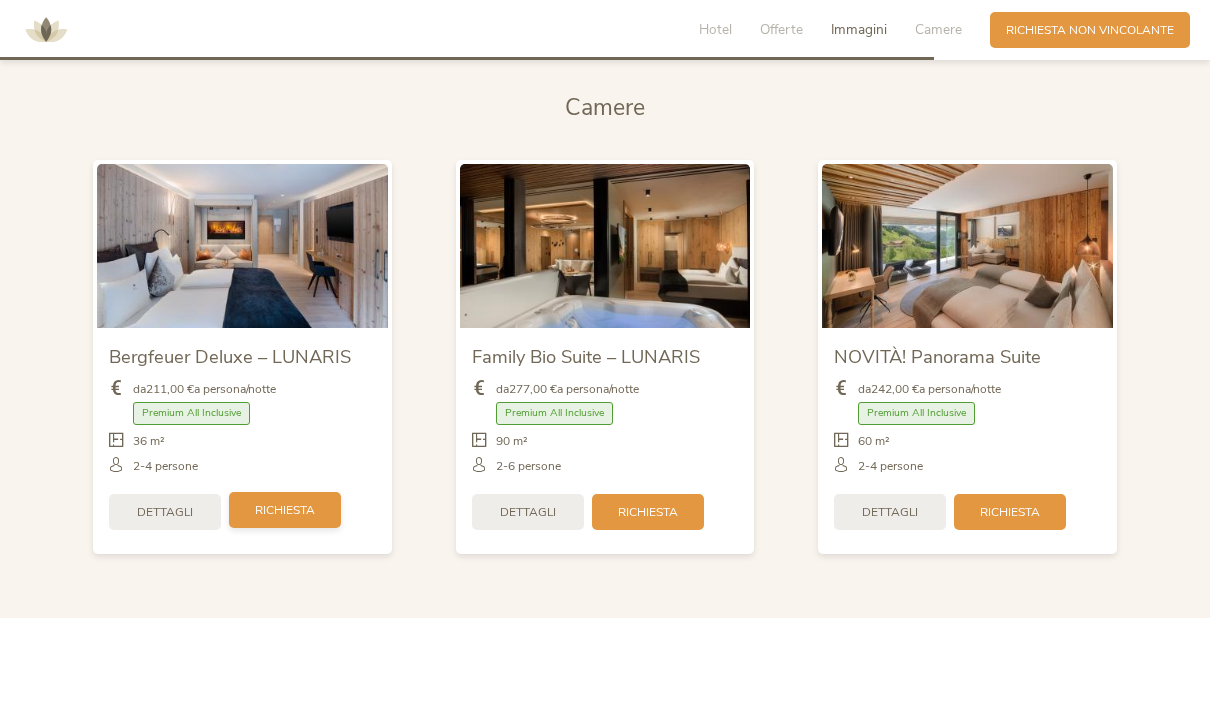 click on "Richiesta" at bounding box center (285, 510) 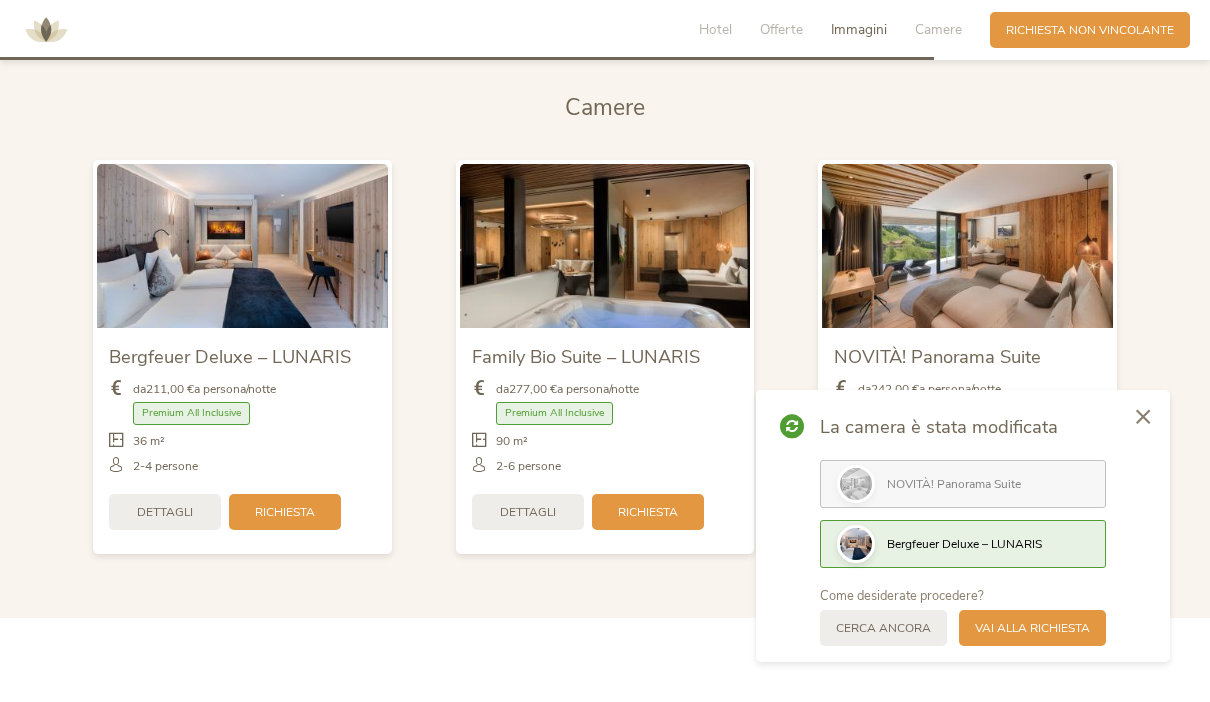 click on "Vai alla richiesta" at bounding box center (1032, 628) 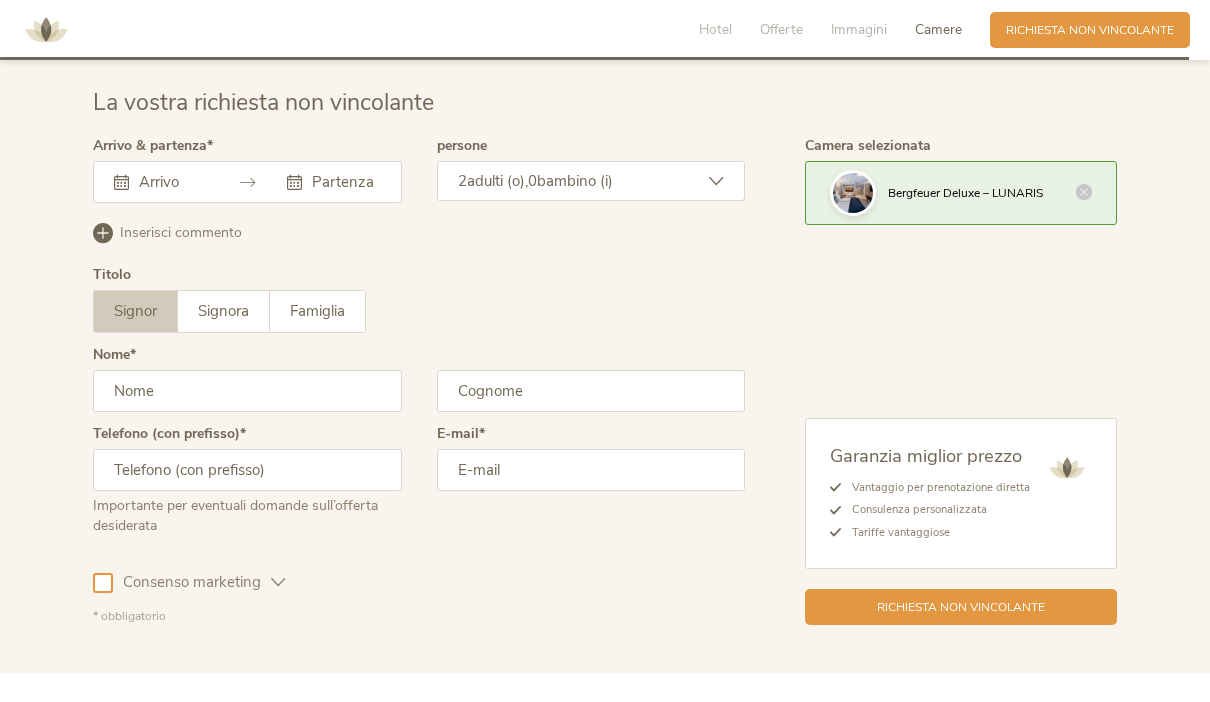 scroll, scrollTop: 5004, scrollLeft: 0, axis: vertical 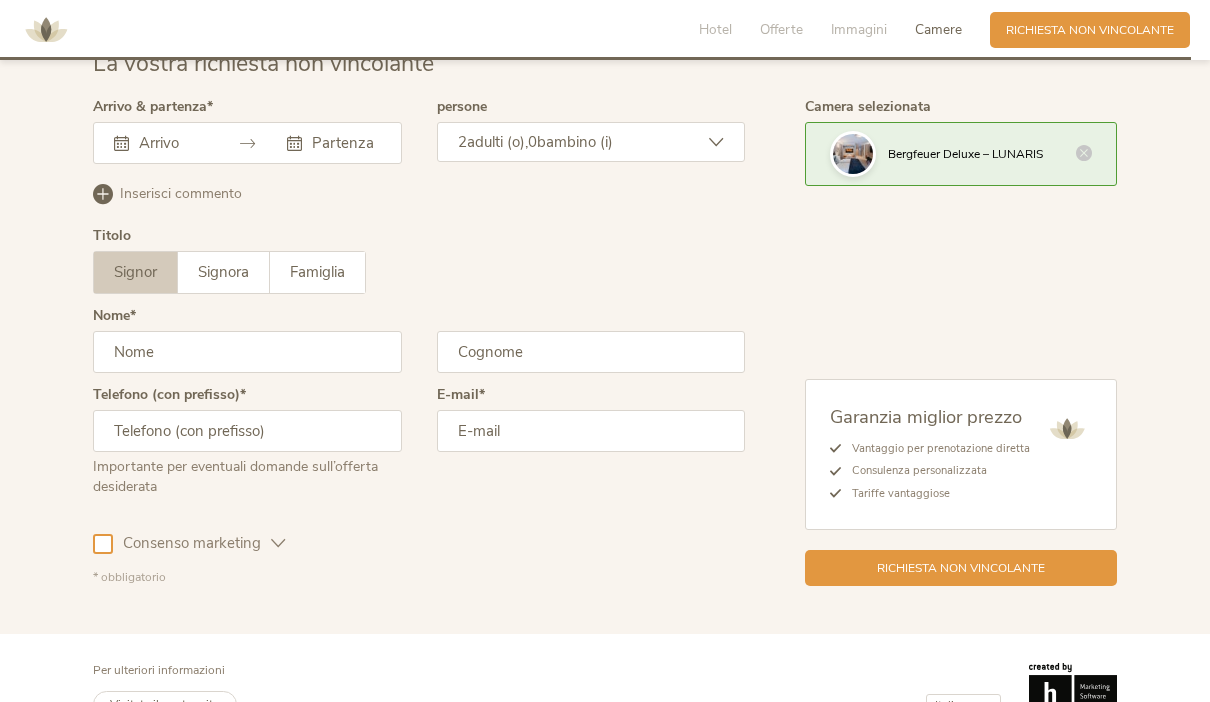click at bounding box center (170, 143) 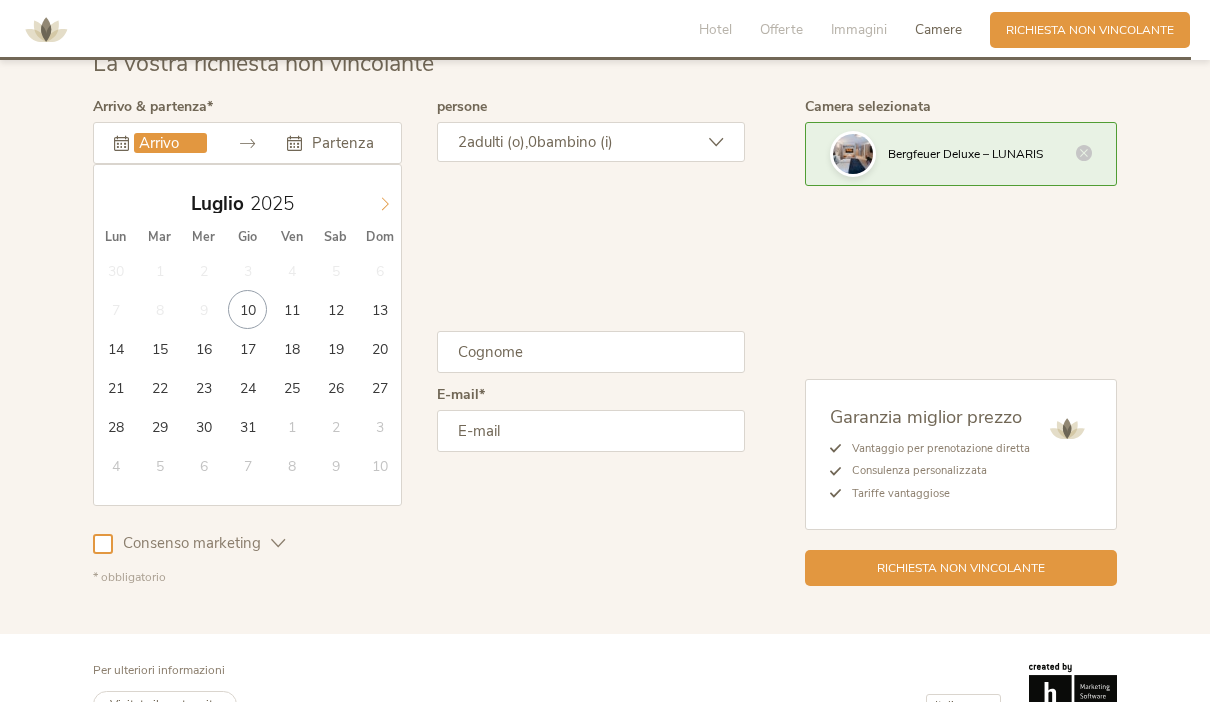 click 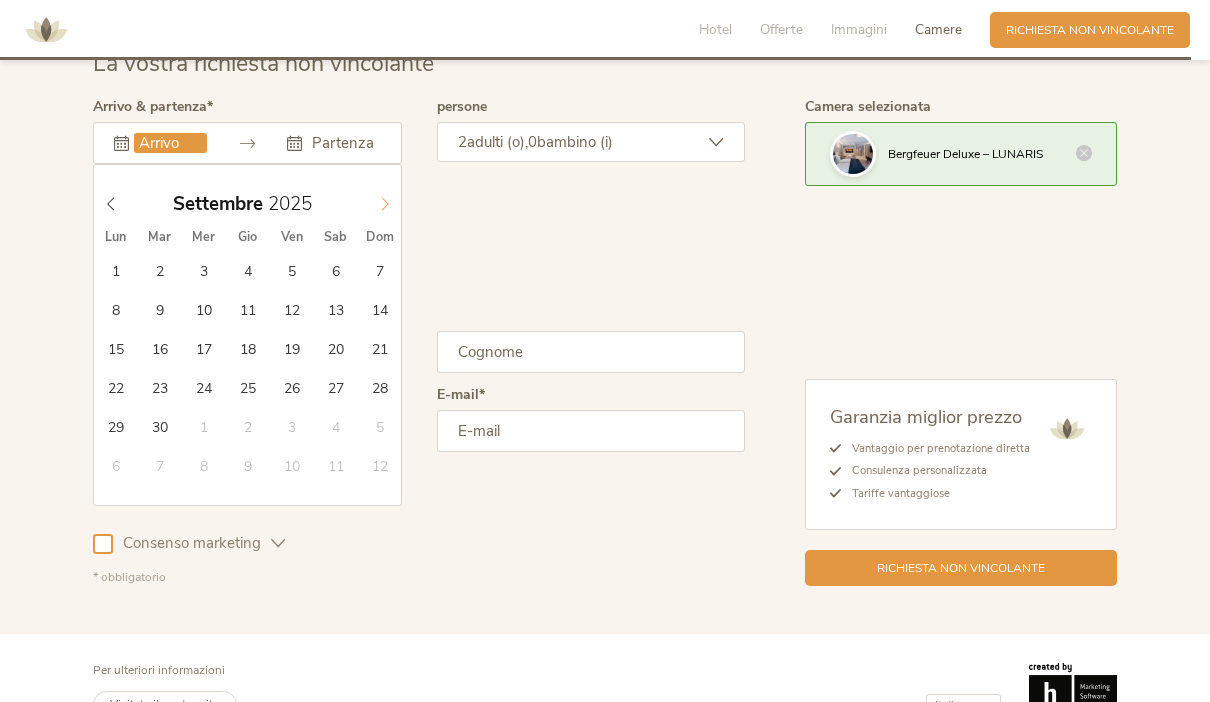 click 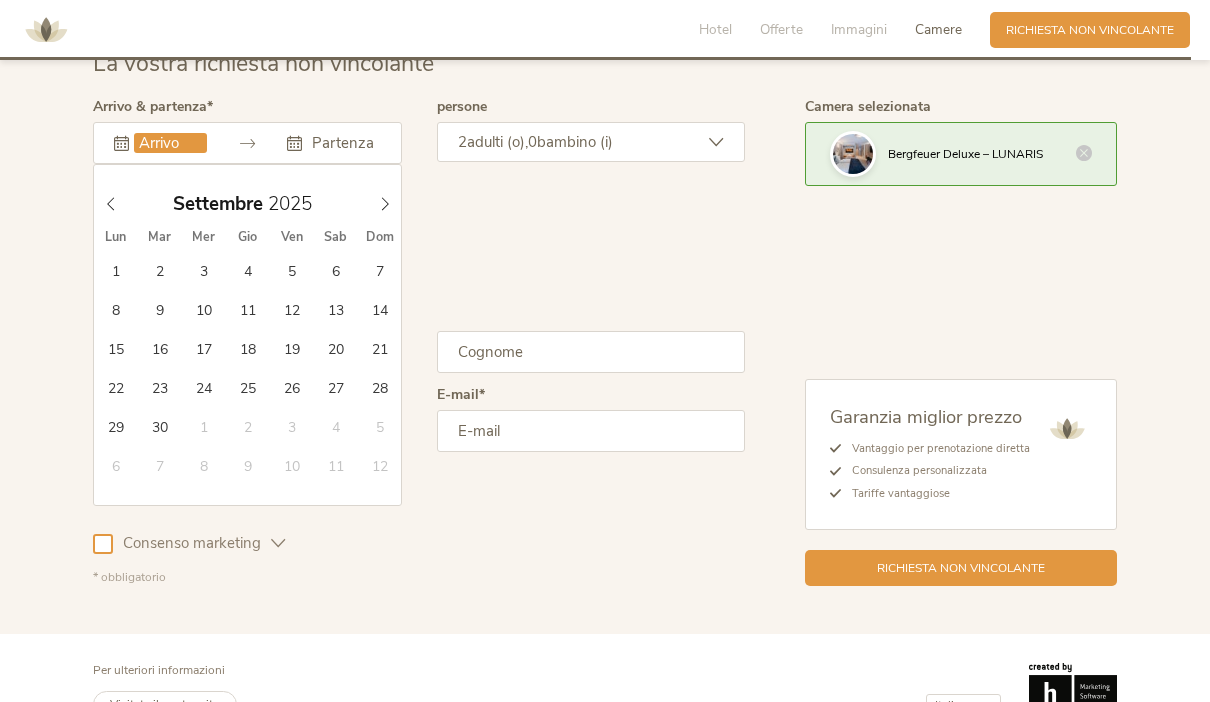 click on "Settembre  2025" at bounding box center [248, 204] 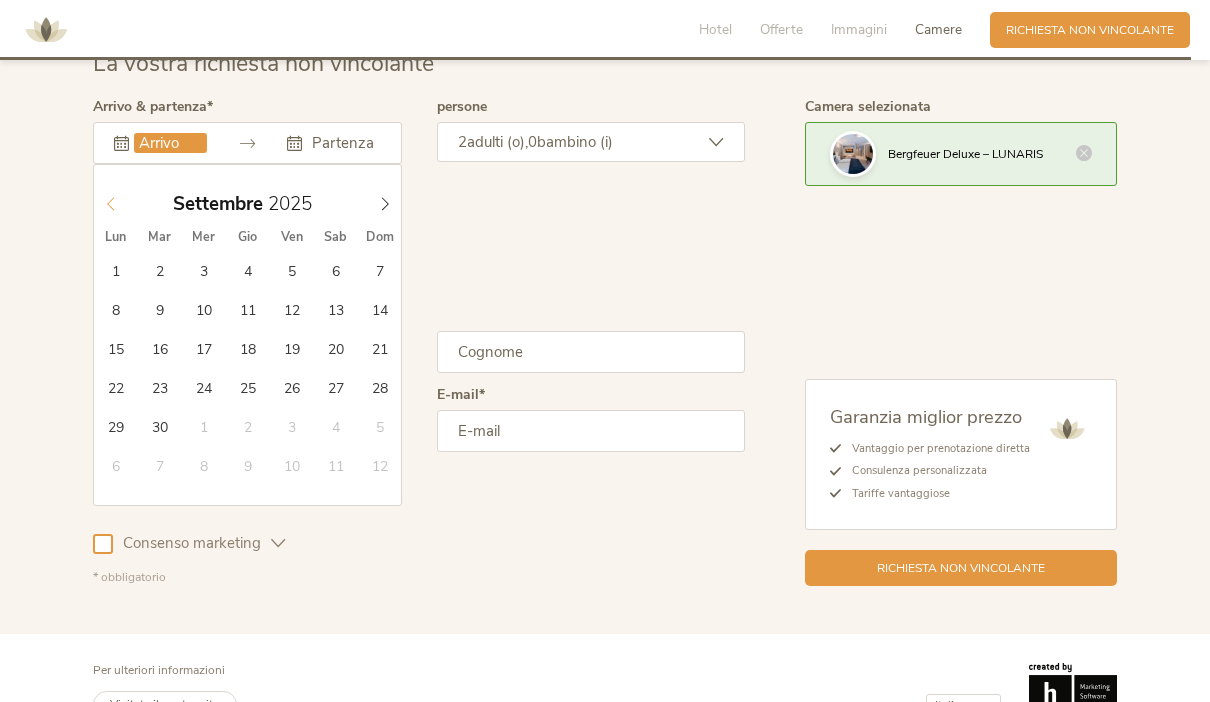 click 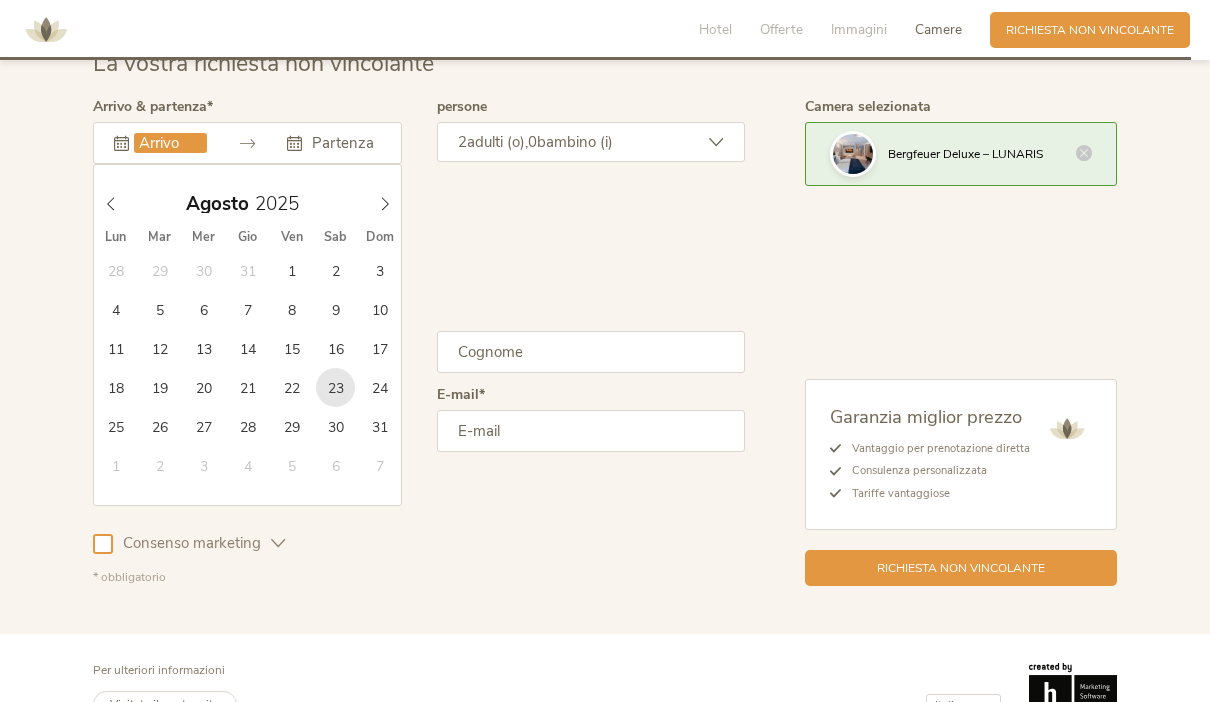 type on "23.08.2025" 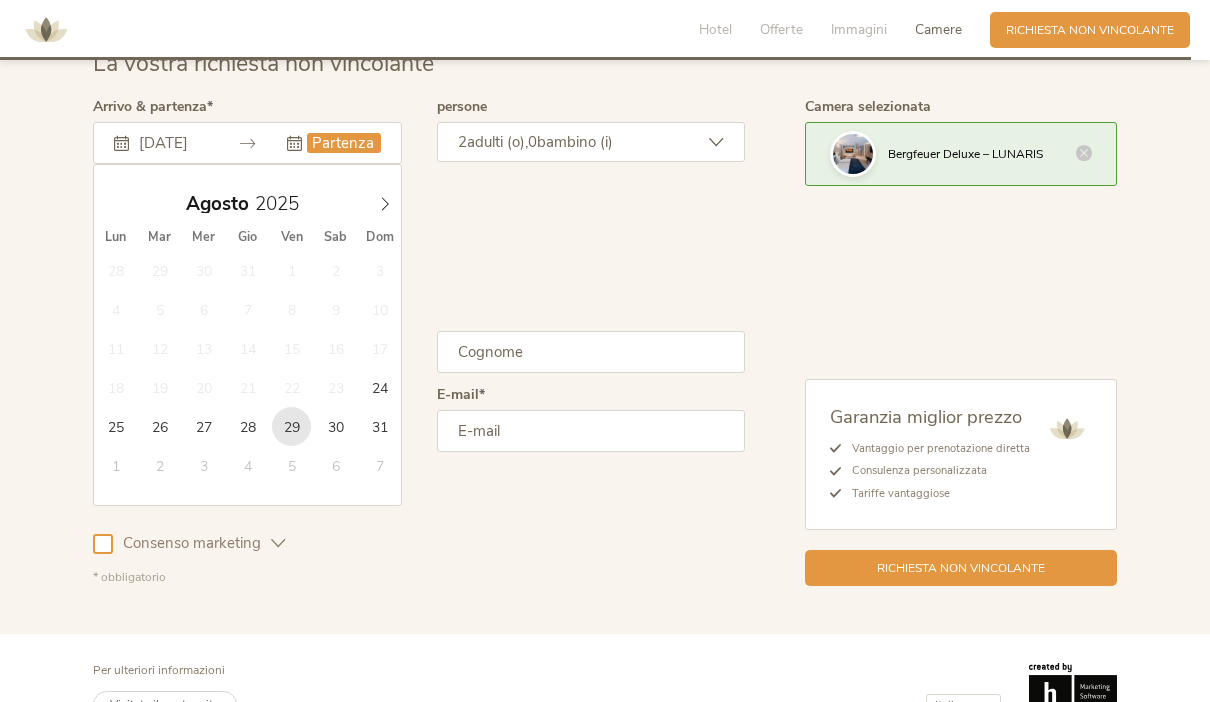 type on "29.08.2025" 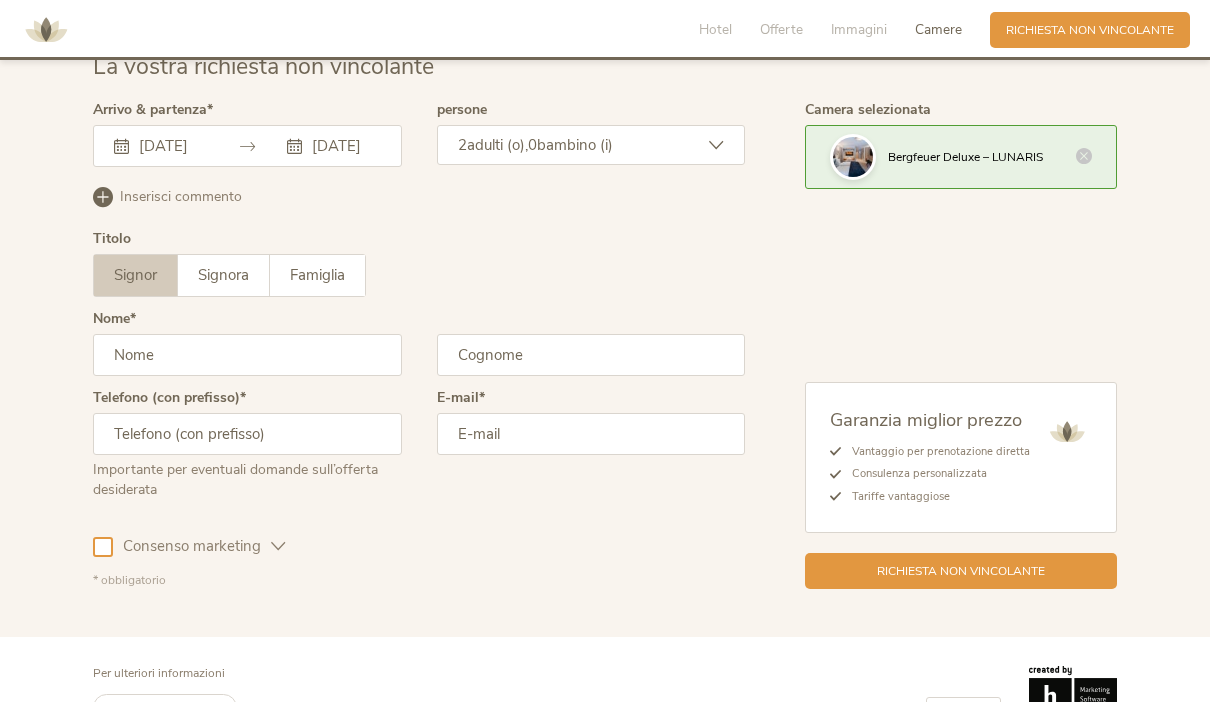 scroll, scrollTop: 4999, scrollLeft: 0, axis: vertical 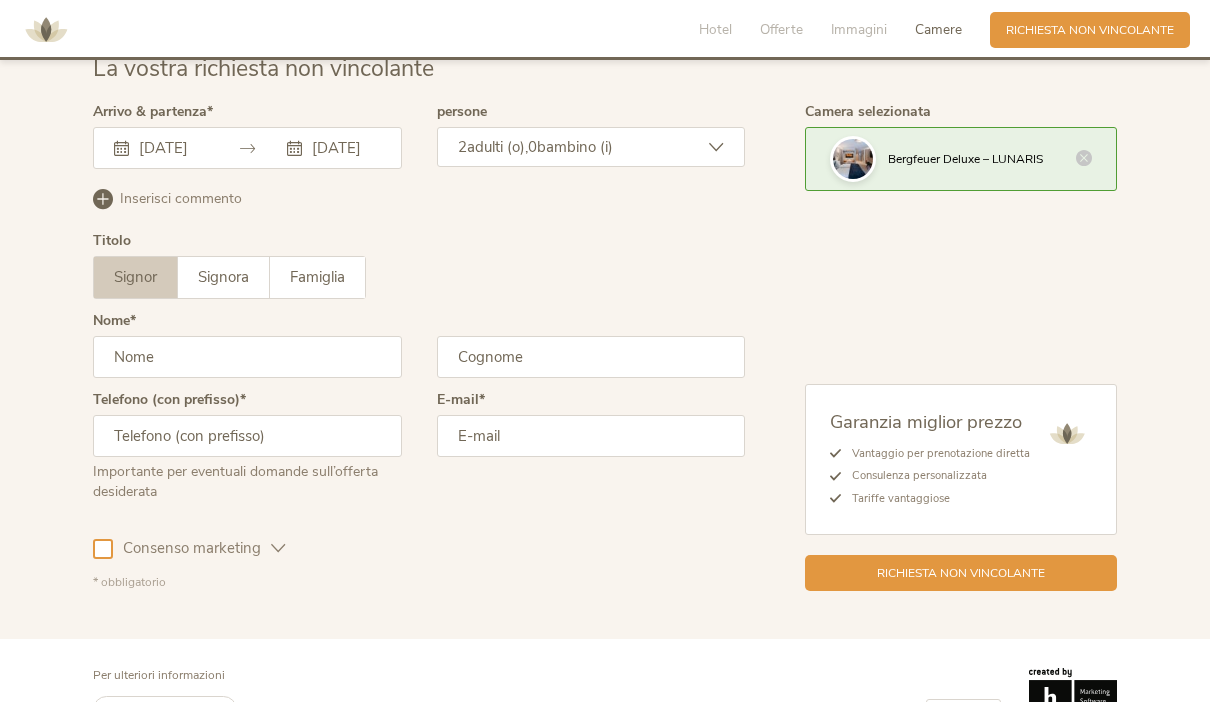 click at bounding box center (247, 357) 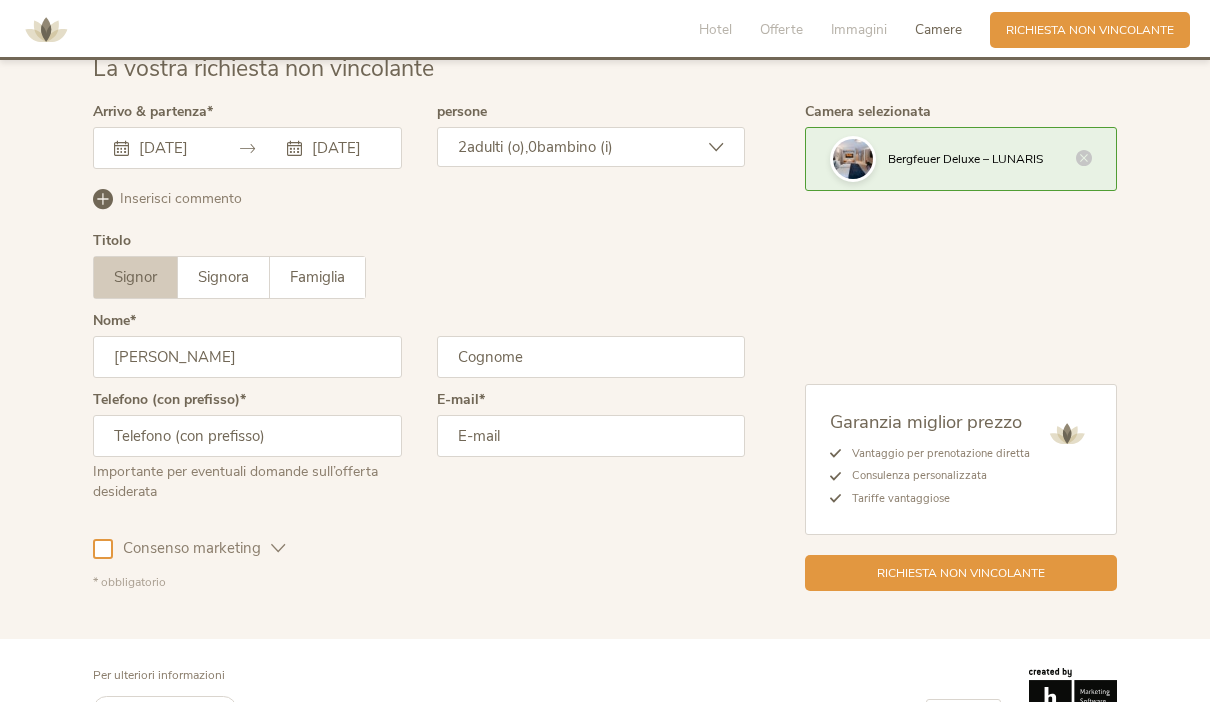 type on "Paolo" 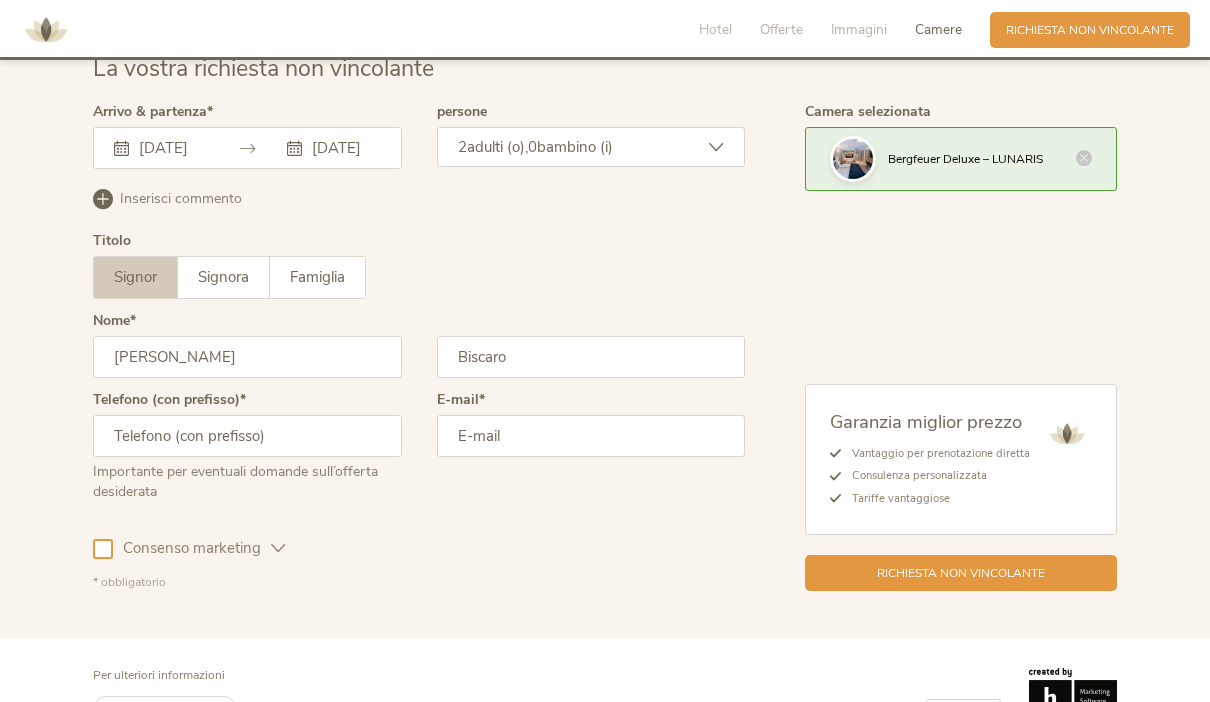 type on "Biscaro" 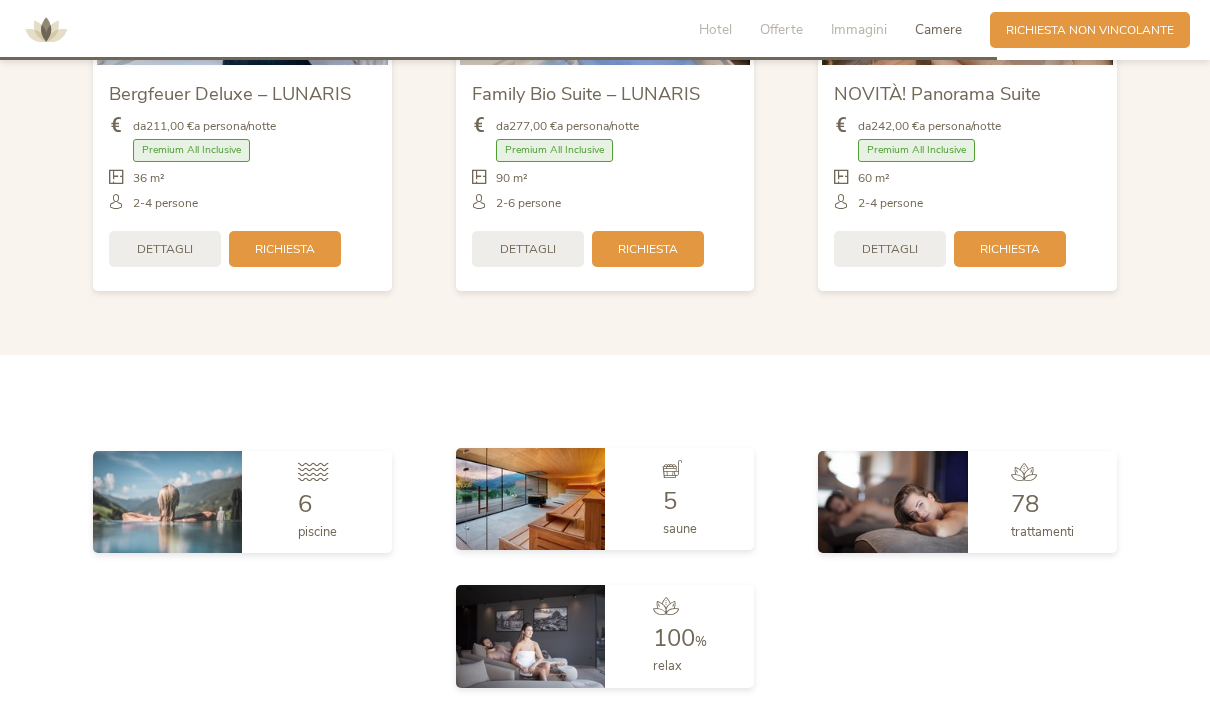 scroll, scrollTop: 4132, scrollLeft: 0, axis: vertical 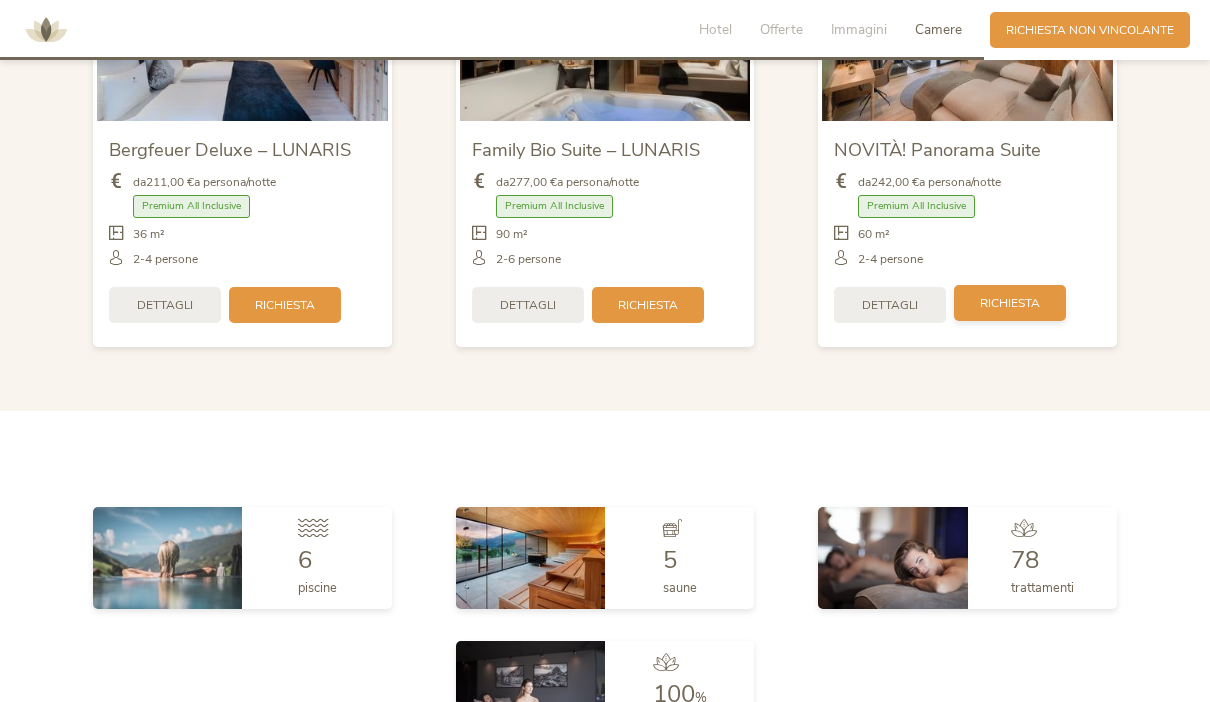 click on "Richiesta" at bounding box center (1010, 303) 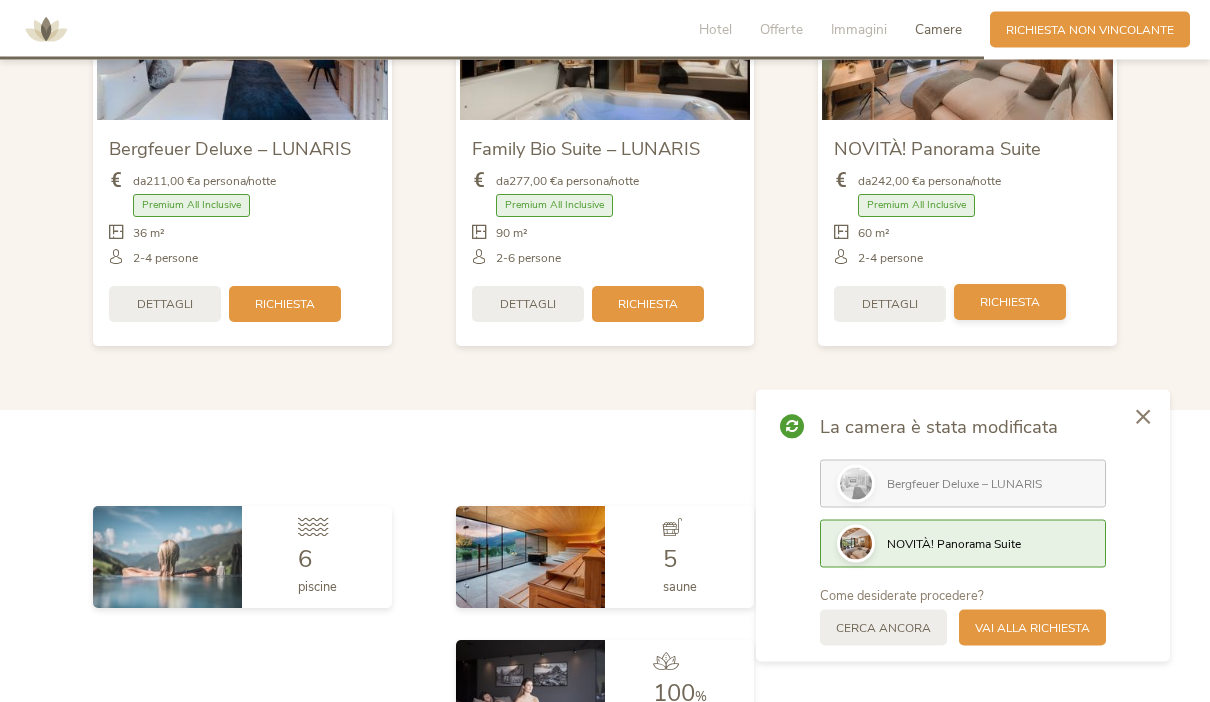 scroll, scrollTop: 4133, scrollLeft: 0, axis: vertical 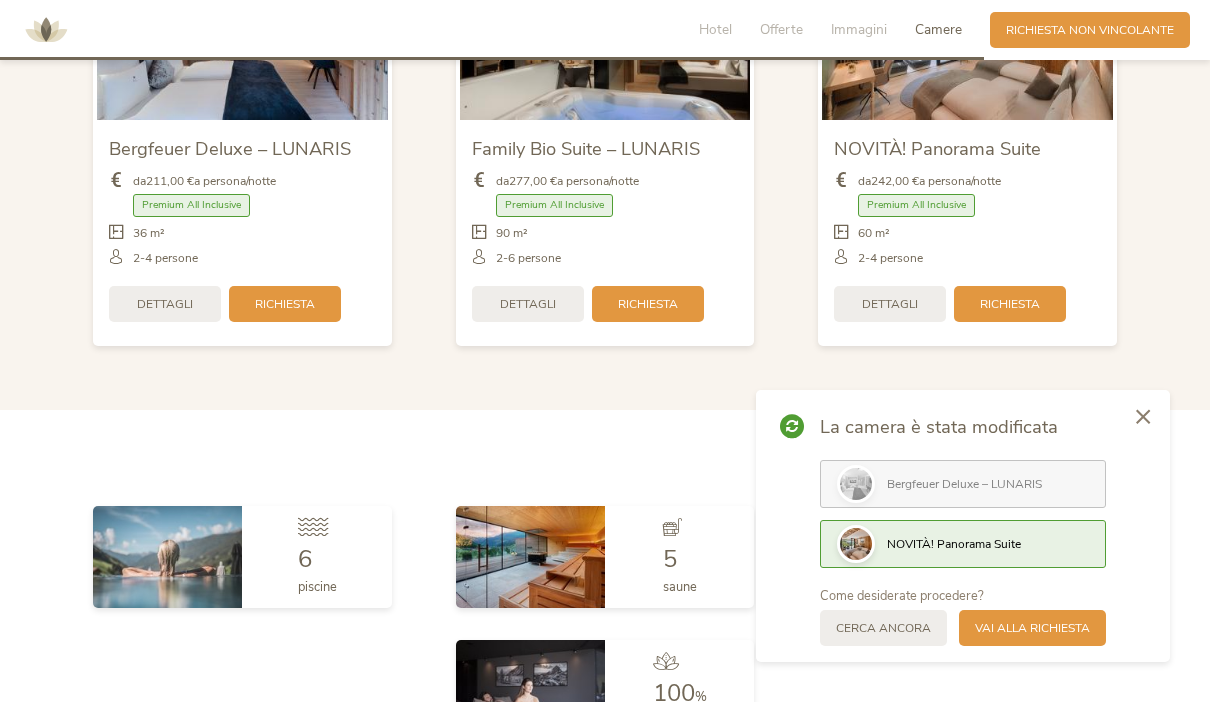 click on "Vai alla richiesta" at bounding box center [1032, 628] 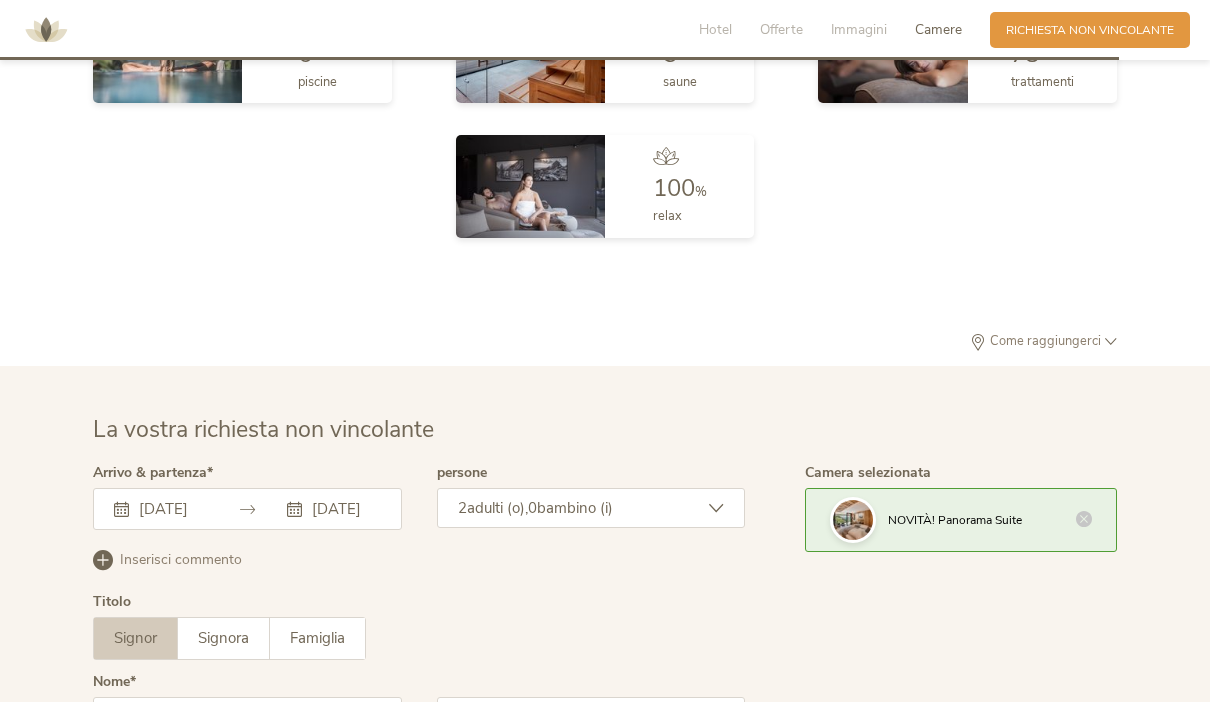 scroll, scrollTop: 4653, scrollLeft: 0, axis: vertical 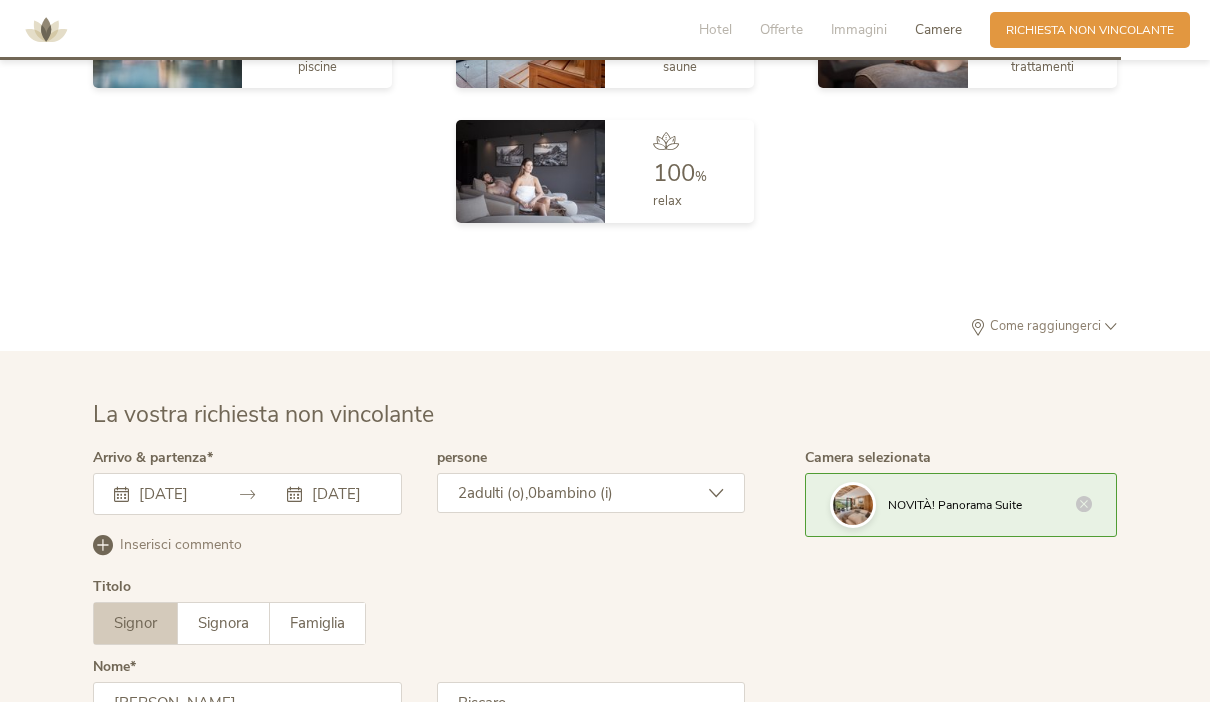 click at bounding box center (1084, 504) 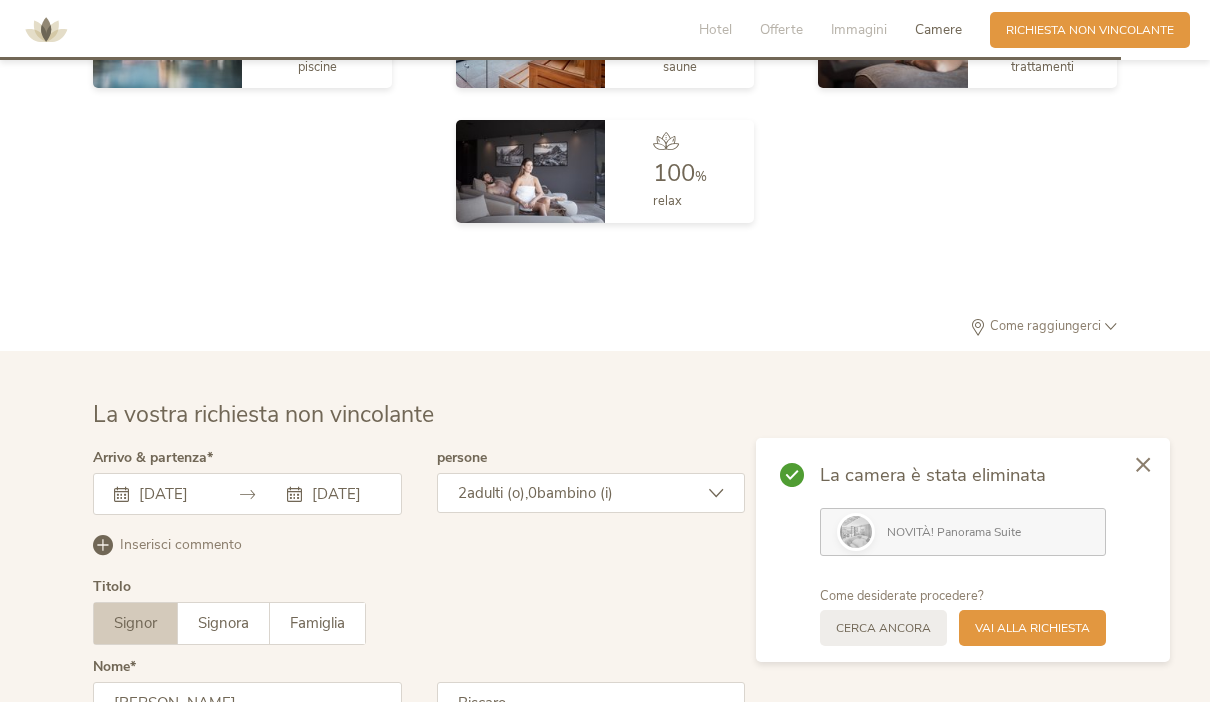 click on "La vostra richiesta non vincolante" at bounding box center (605, 425) 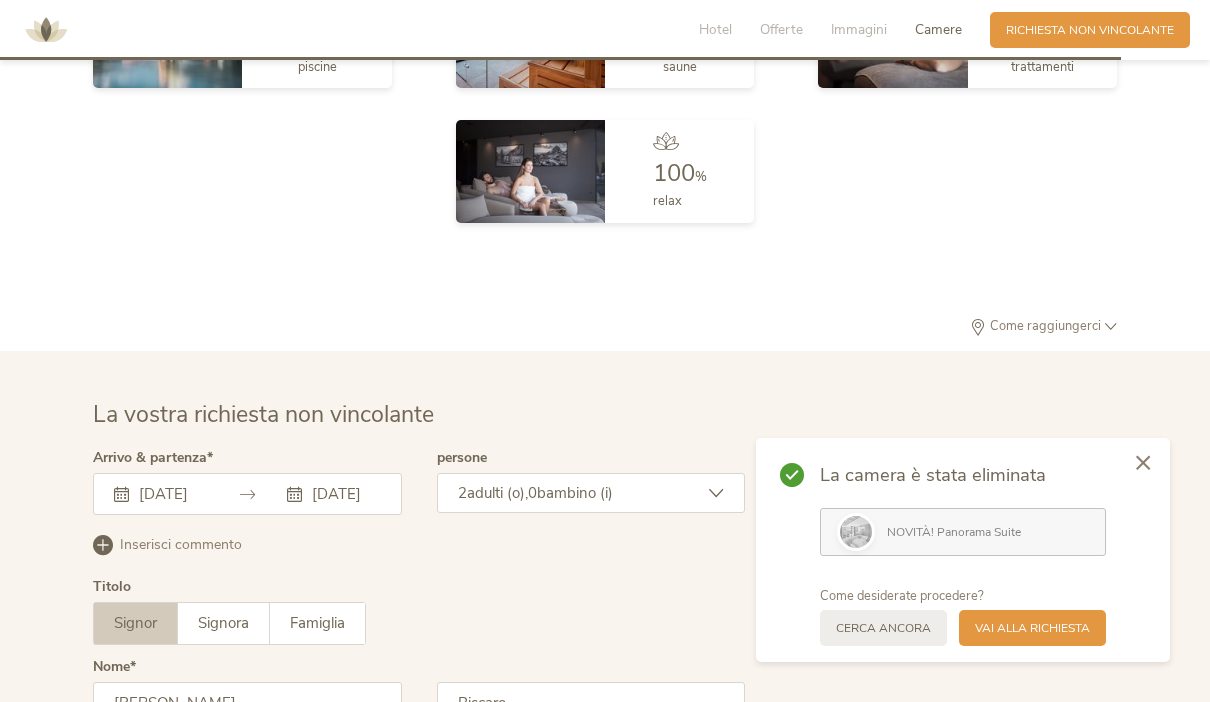 click at bounding box center [1143, 462] 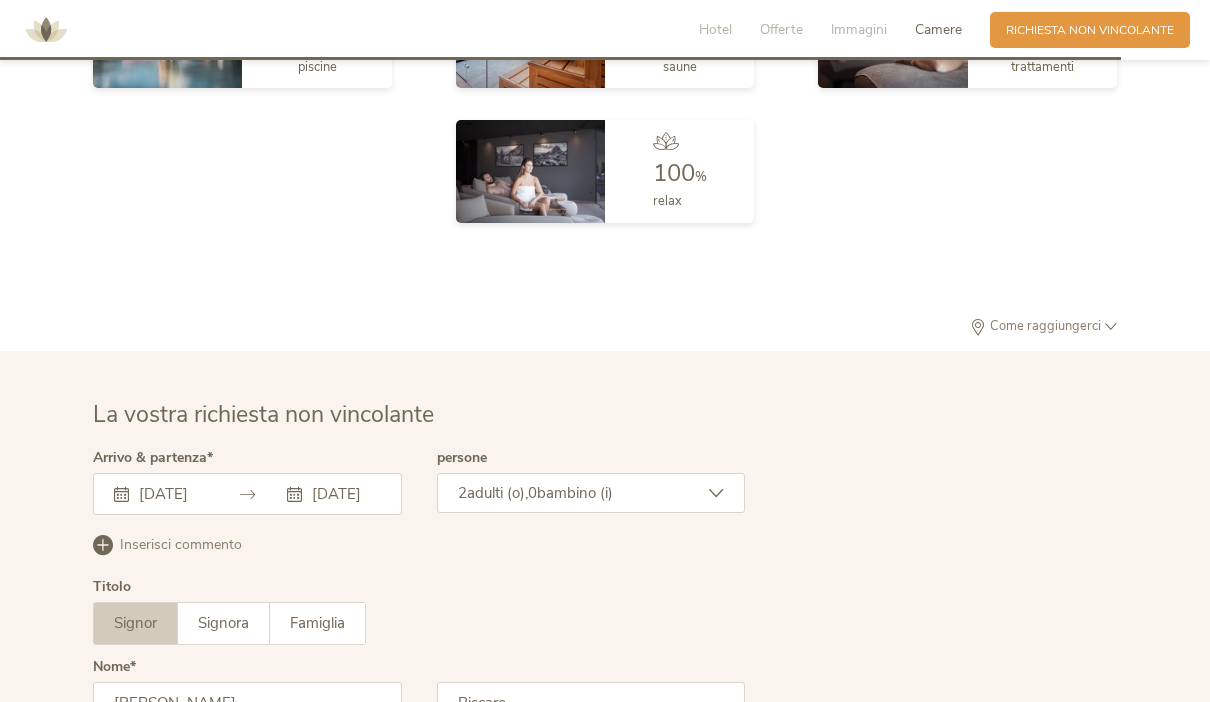 click on "Garanzia miglior prezzo Vantaggio per prenotazione diretta Consulenza personalizzata Tariffe vantaggiose Richiesta non vincolante" at bounding box center (931, 705) 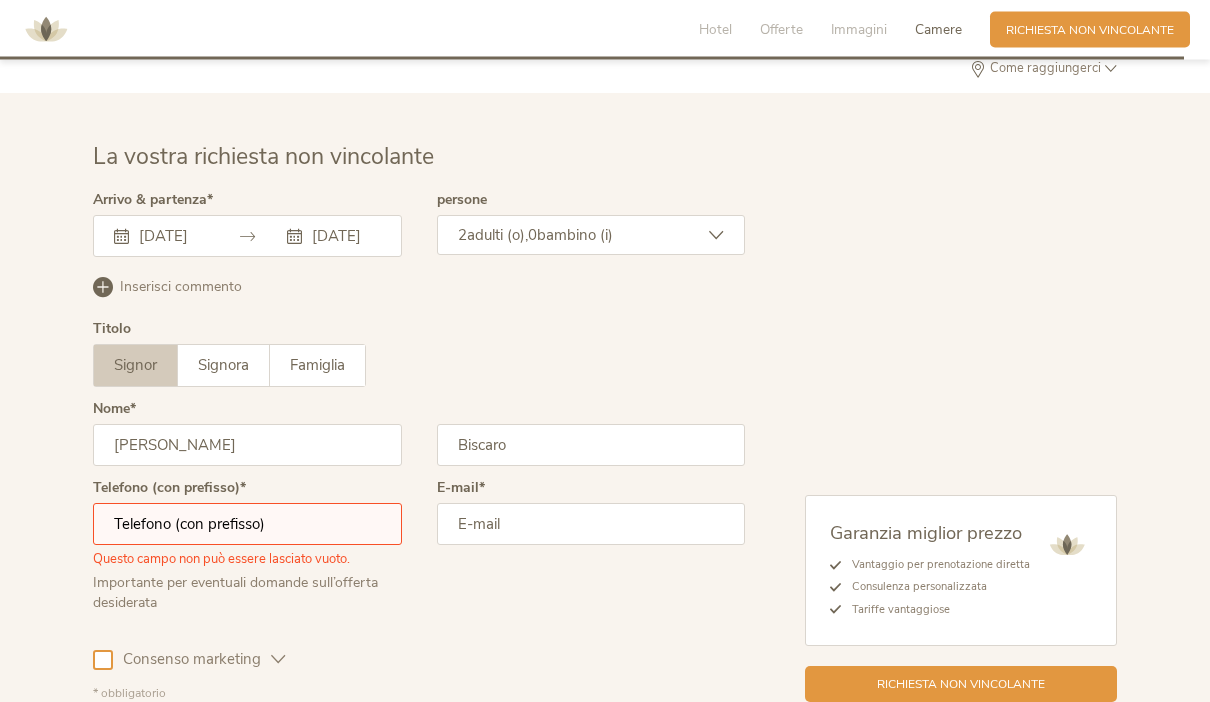 scroll, scrollTop: 4912, scrollLeft: 0, axis: vertical 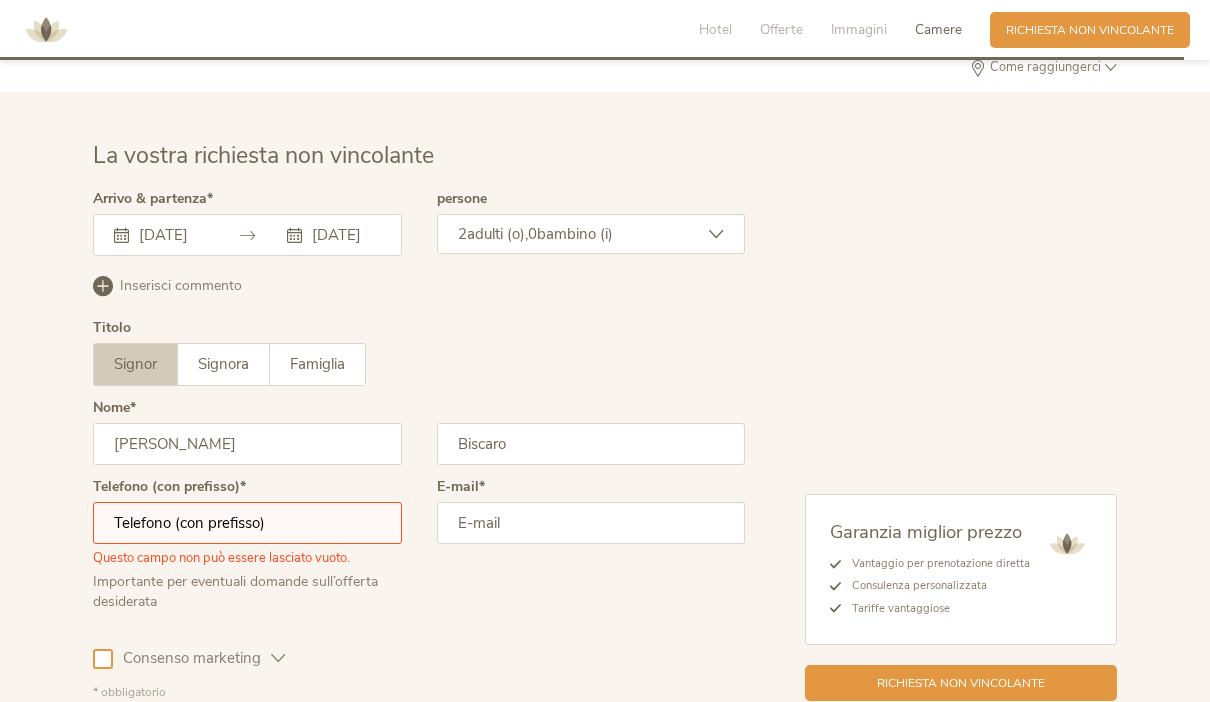 click at bounding box center [247, 523] 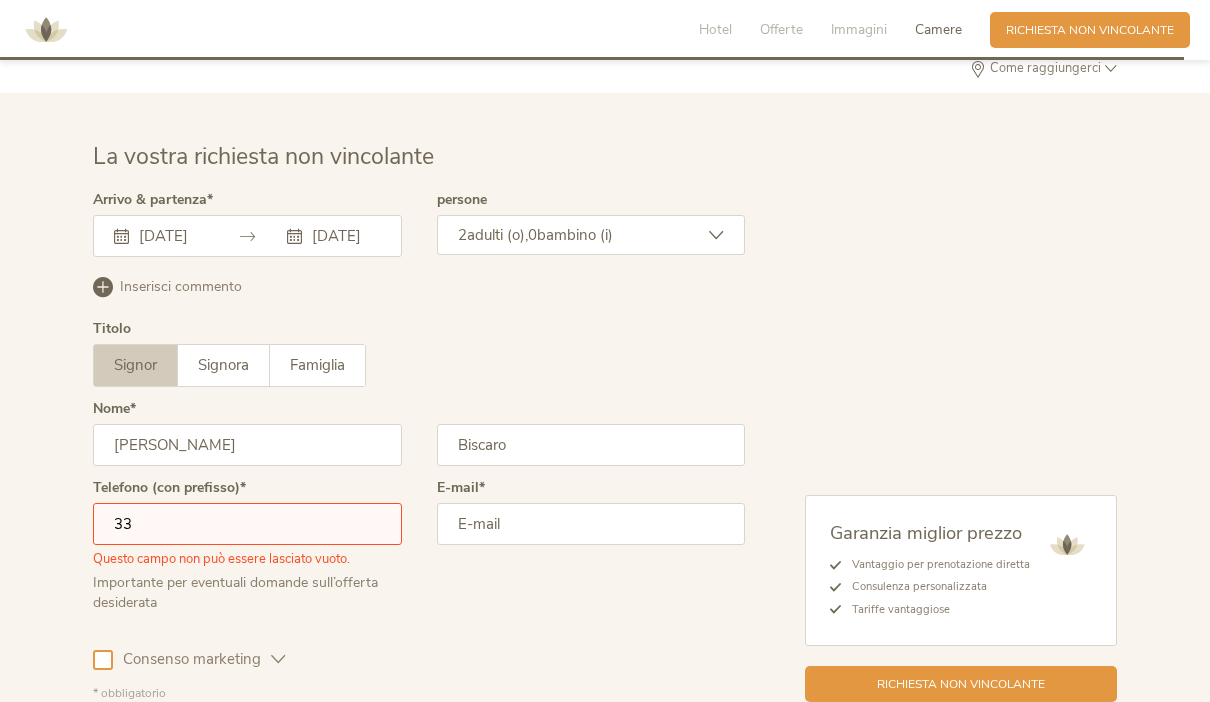 type on "3" 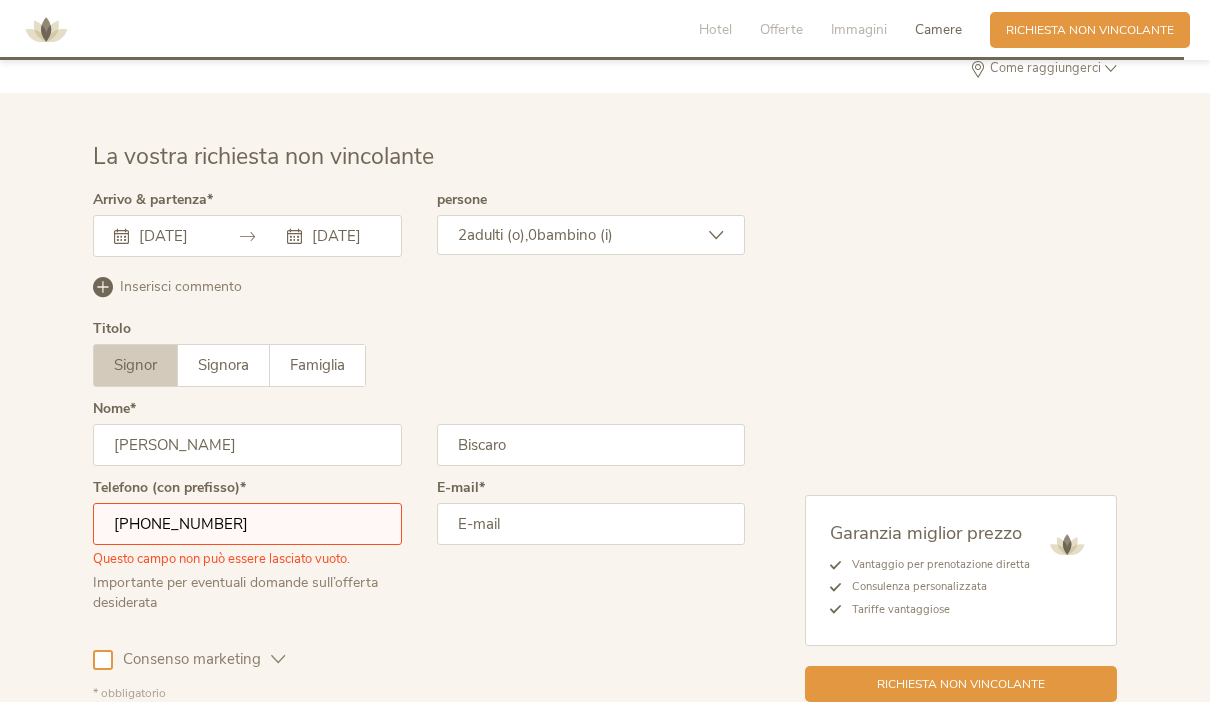 type on "+393356300330" 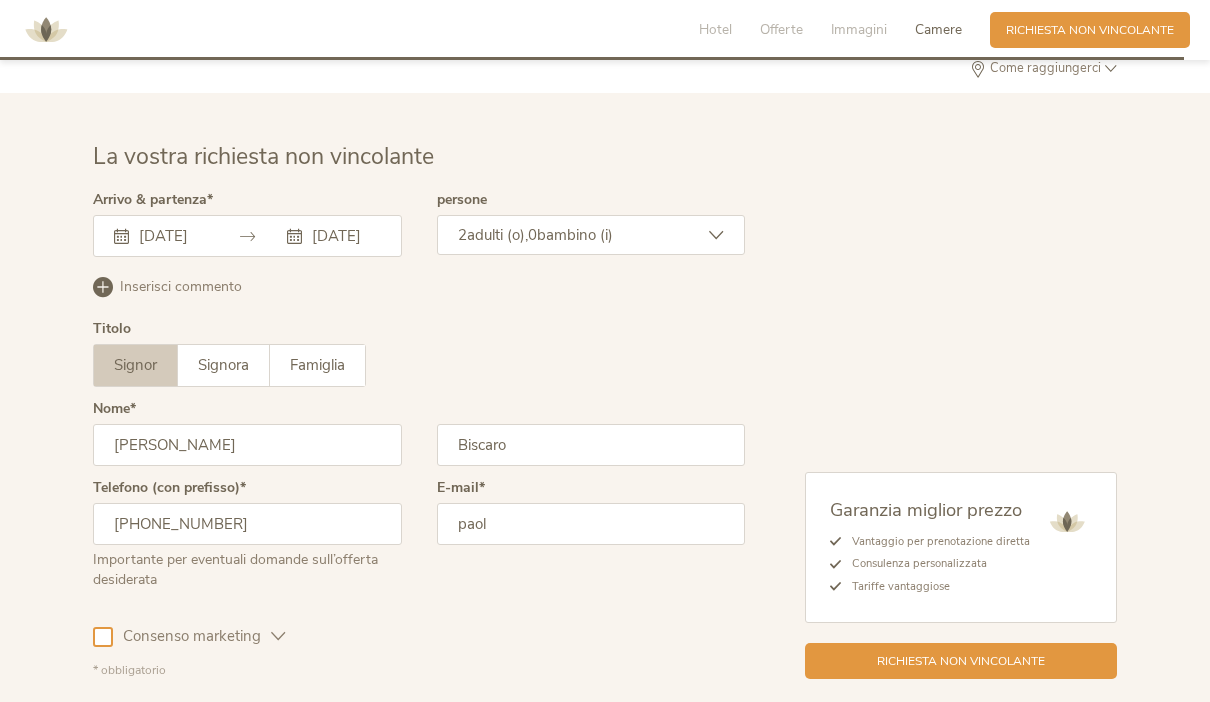 type on "paolo" 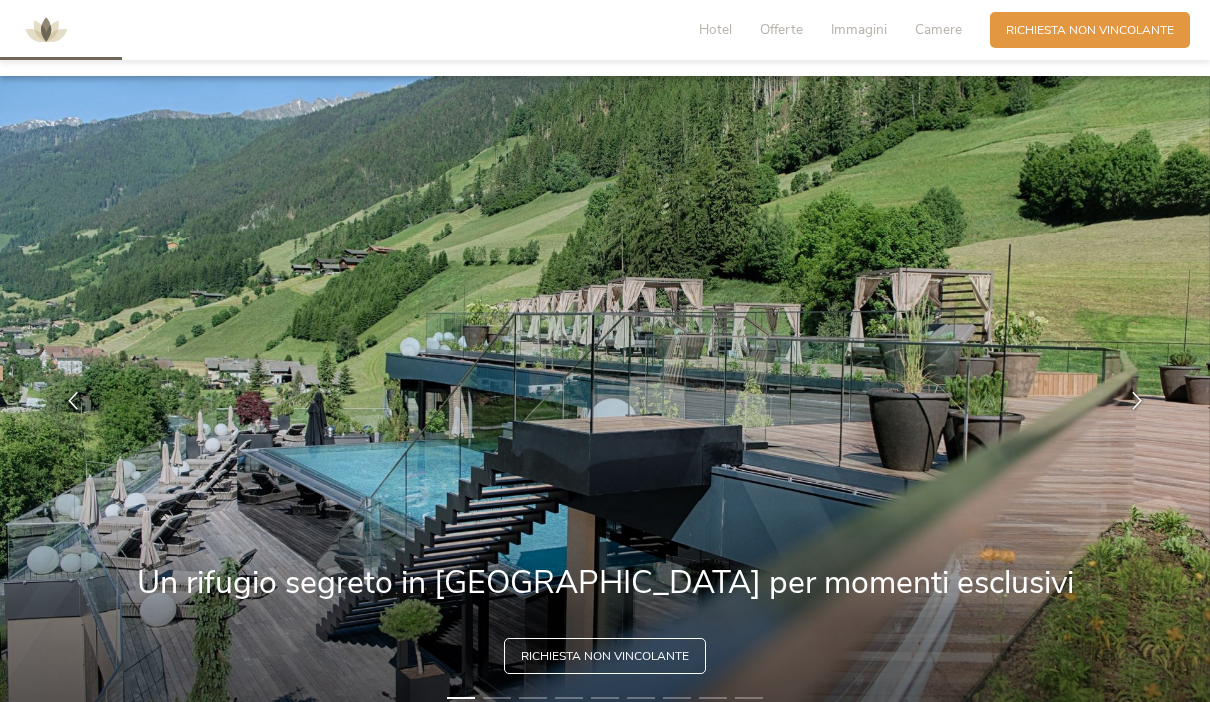 scroll, scrollTop: 399, scrollLeft: 0, axis: vertical 